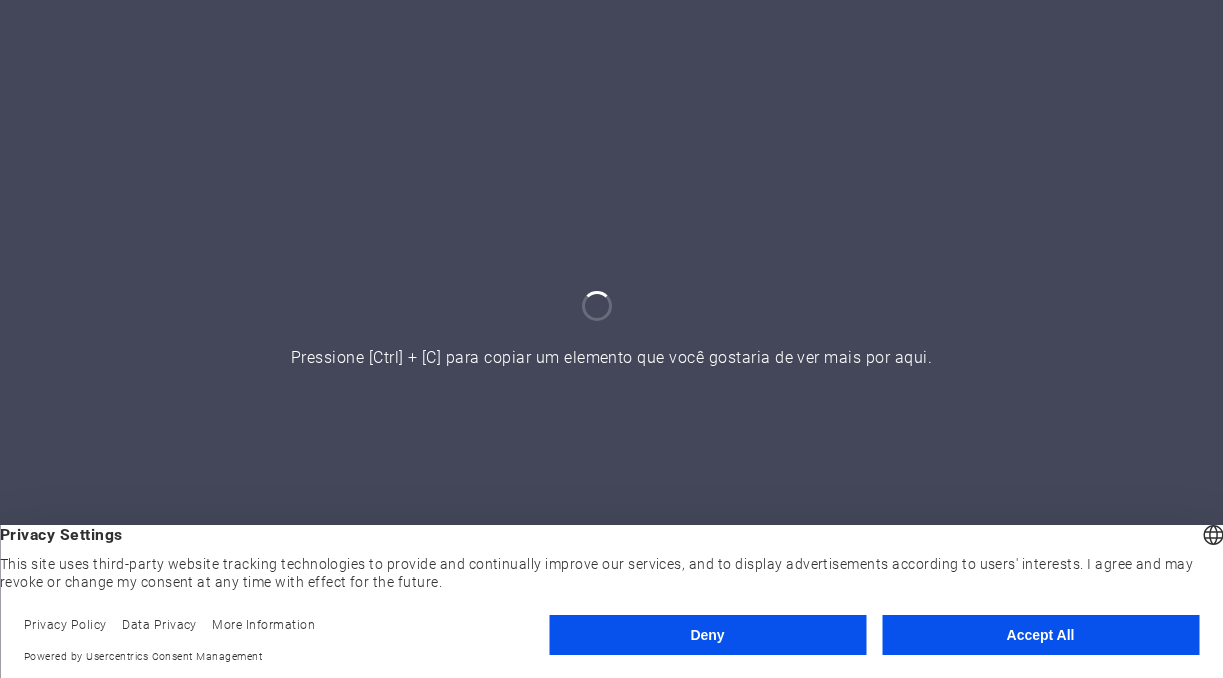 scroll, scrollTop: 0, scrollLeft: 0, axis: both 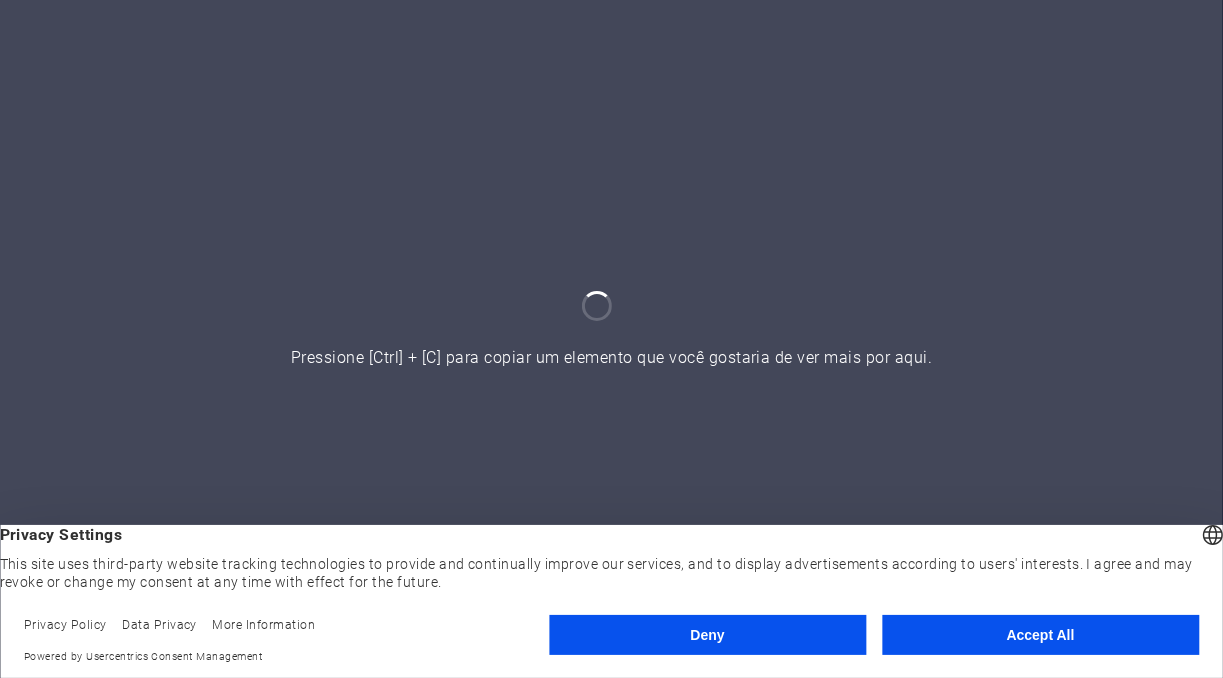 click on "Accept All" at bounding box center [1040, 635] 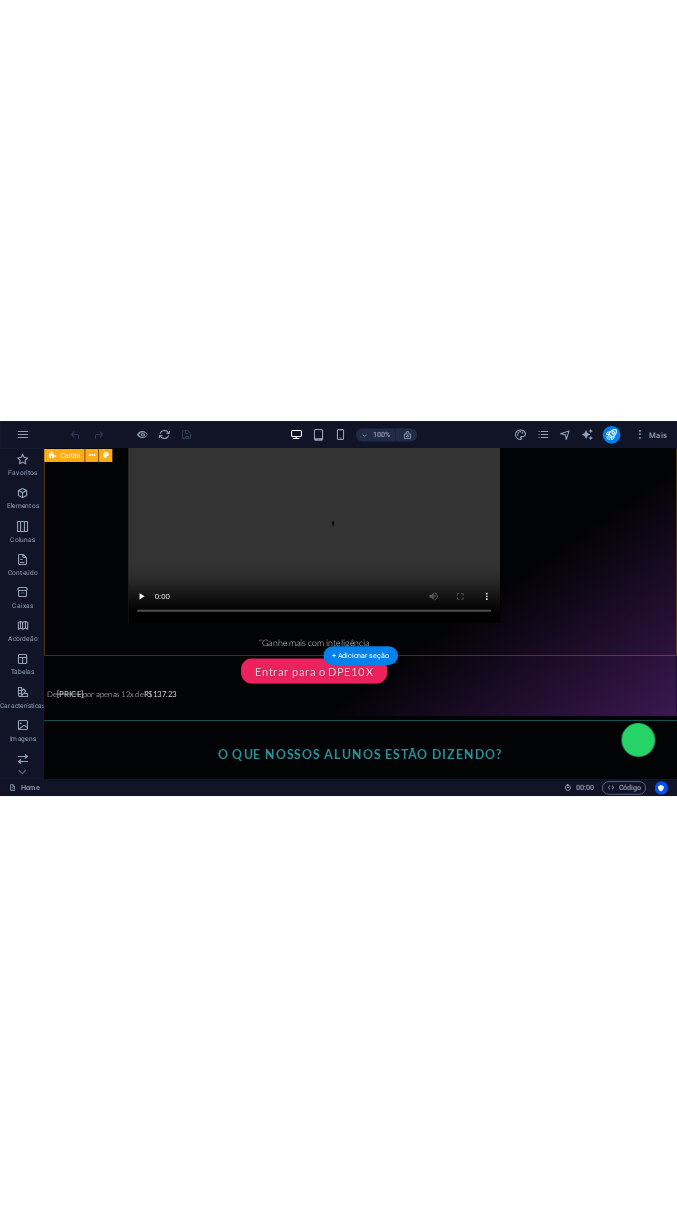 scroll, scrollTop: 403, scrollLeft: 0, axis: vertical 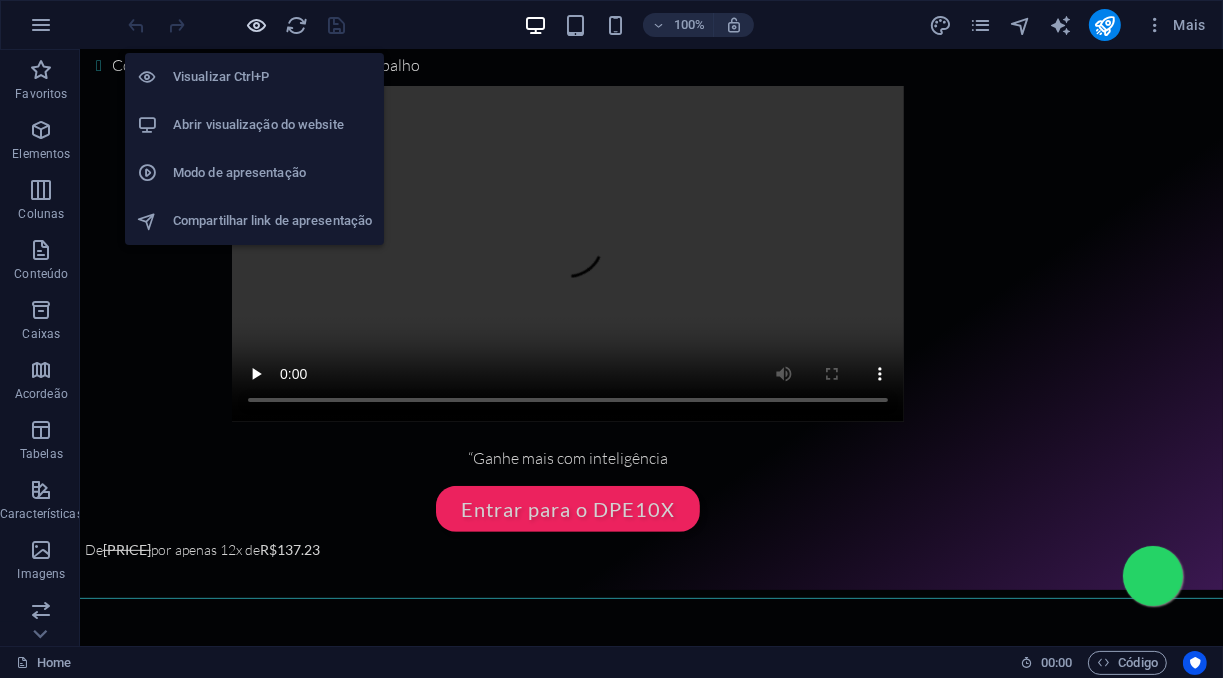 click at bounding box center (257, 25) 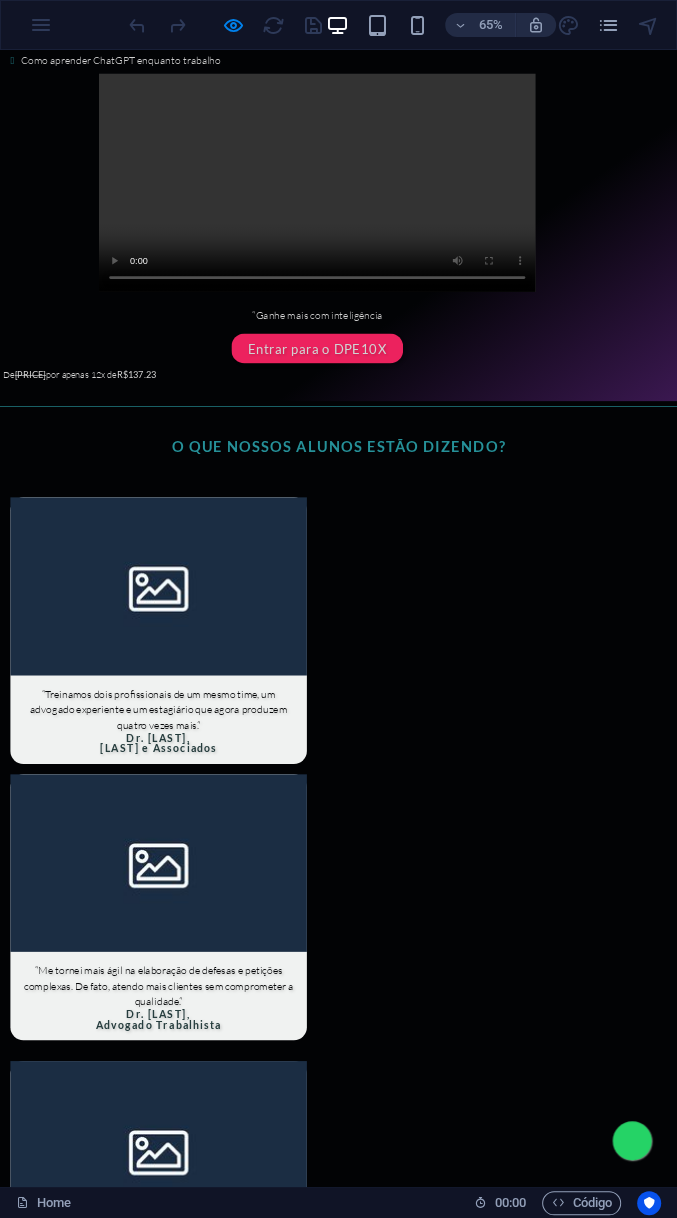 scroll, scrollTop: 0, scrollLeft: 0, axis: both 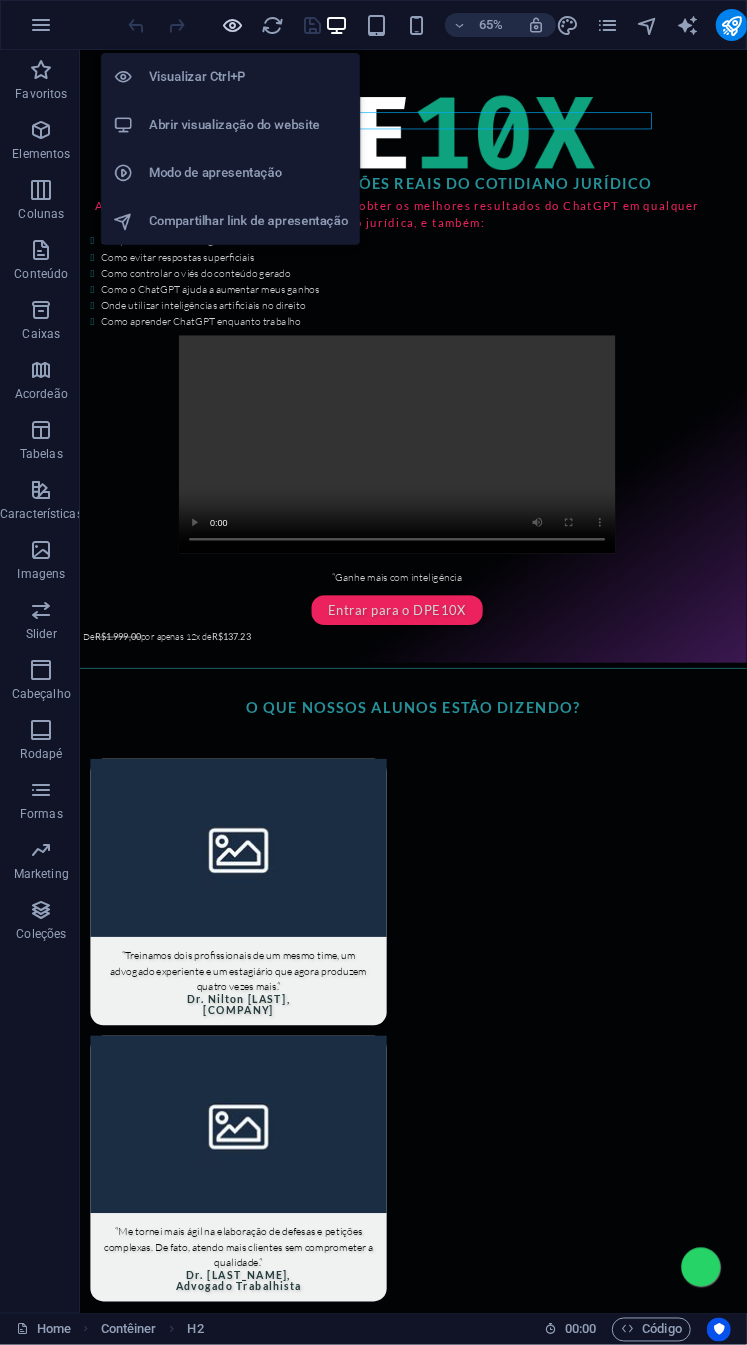 click at bounding box center (233, 25) 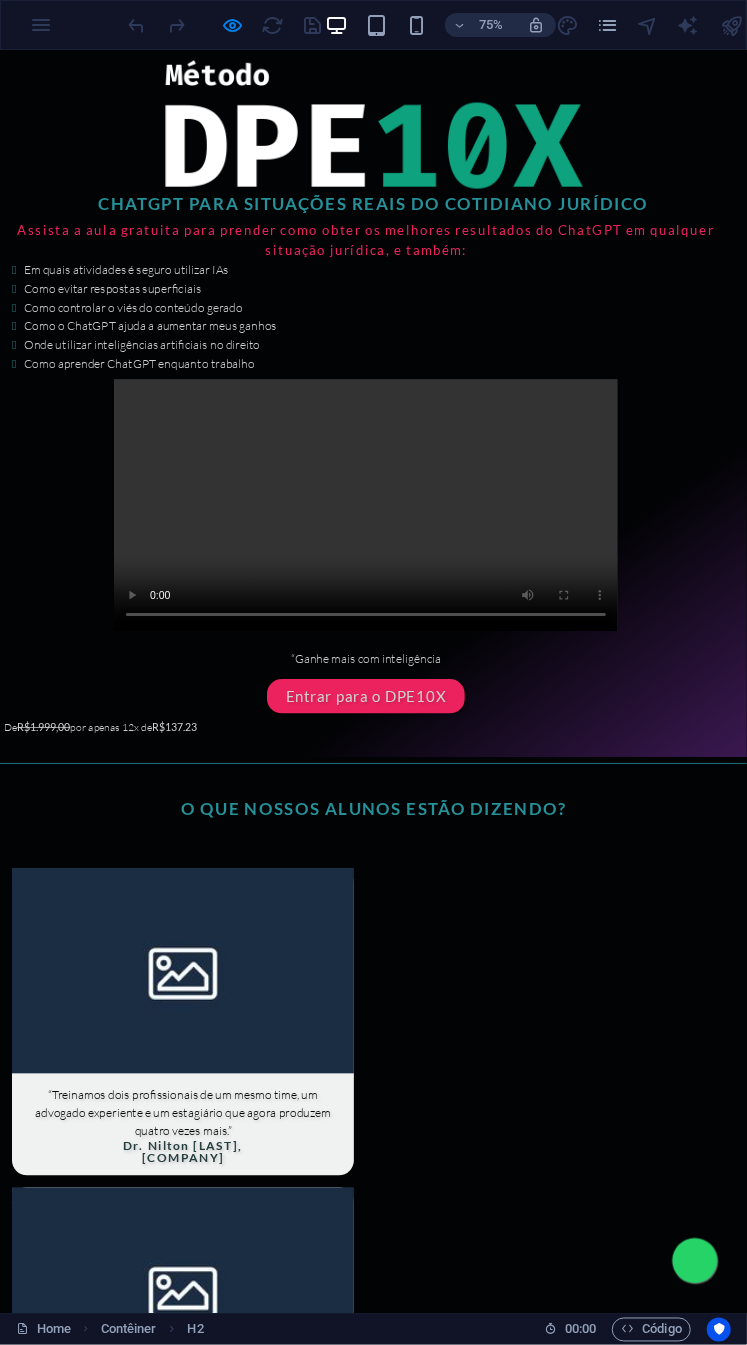 type 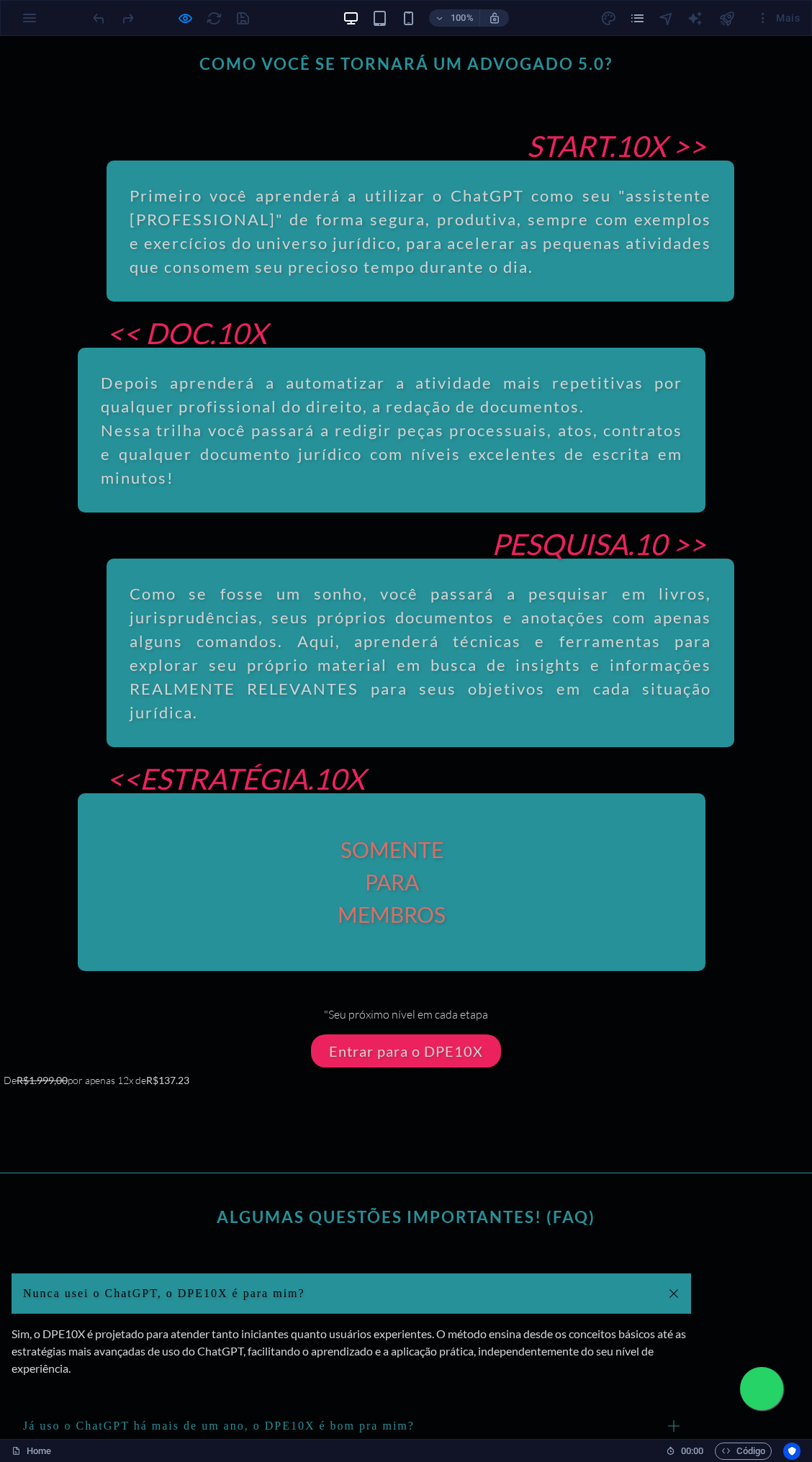 scroll, scrollTop: 2839, scrollLeft: 0, axis: vertical 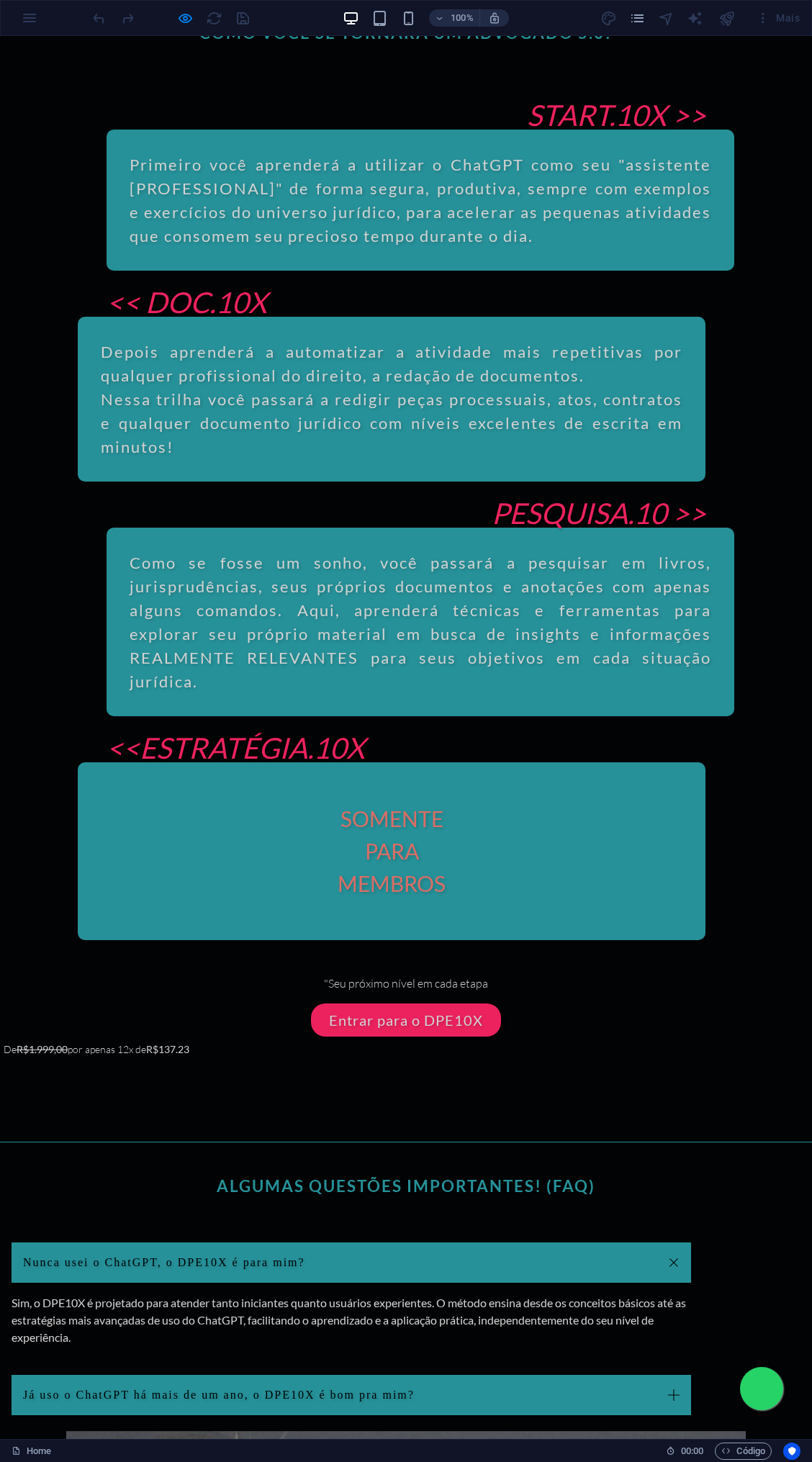 drag, startPoint x: 400, startPoint y: 659, endPoint x: 398, endPoint y: 683, distance: 24.08319 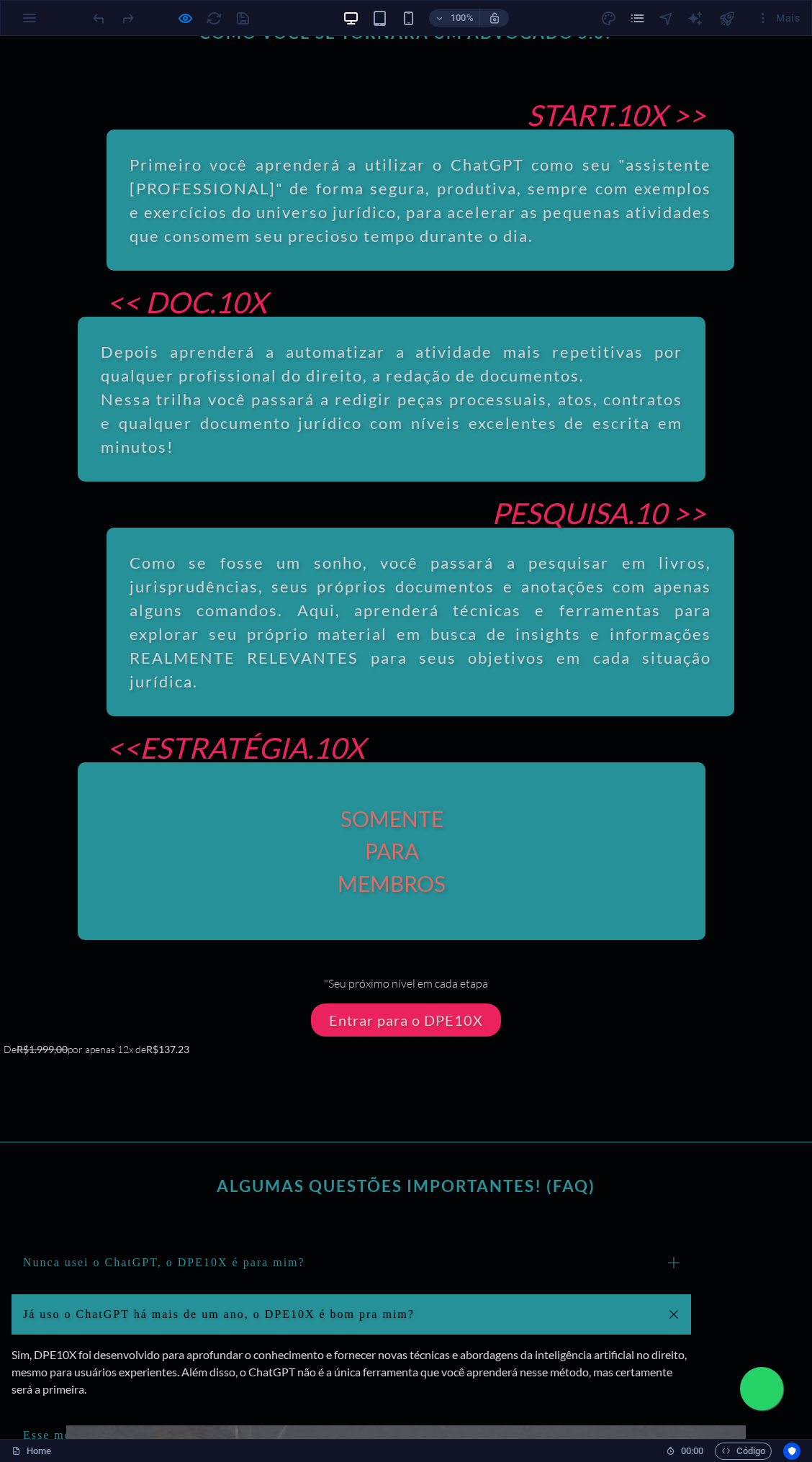 click on "Nunca usei o ChatGPT, o DPE10X é para mim? Sim, o DPE10X é projetado para atender tanto iniciantes quanto usuários experientes. O método ensina desde os conceitos básicos até as estratégias mais avançadas de uso do ChatGPT, facilitando o aprendizado e a aplicação prática, independentemente do seu nível de experiência. Já uso o ChatGPT há mais de um ano, o DPE10X é bom pra mim? Sim, DPE10X foi desenvolvido para aprofundar o conhecimento e fornecer novas técnicas e abordagens da inteligência artificial no direito, mesmo para usuários experientes. Além disso, o ChatGPT não é a única ferramenta que você aprenderá nesse método, mas certamente será a primeira. Esse método é para quais tipos de profissionais? Quais os principais benefícios do Método DPE10X? Em quanto tempo poderei usar o ChatGPT na prática? Como o DPE10X pode ajudar professores e estudantes de direito? Sou obrigado a utilizar a versão paga do ChatGPT? Como terei suporte? Qual a frequência das lives no ZOOM?" at bounding box center (406, 1530) 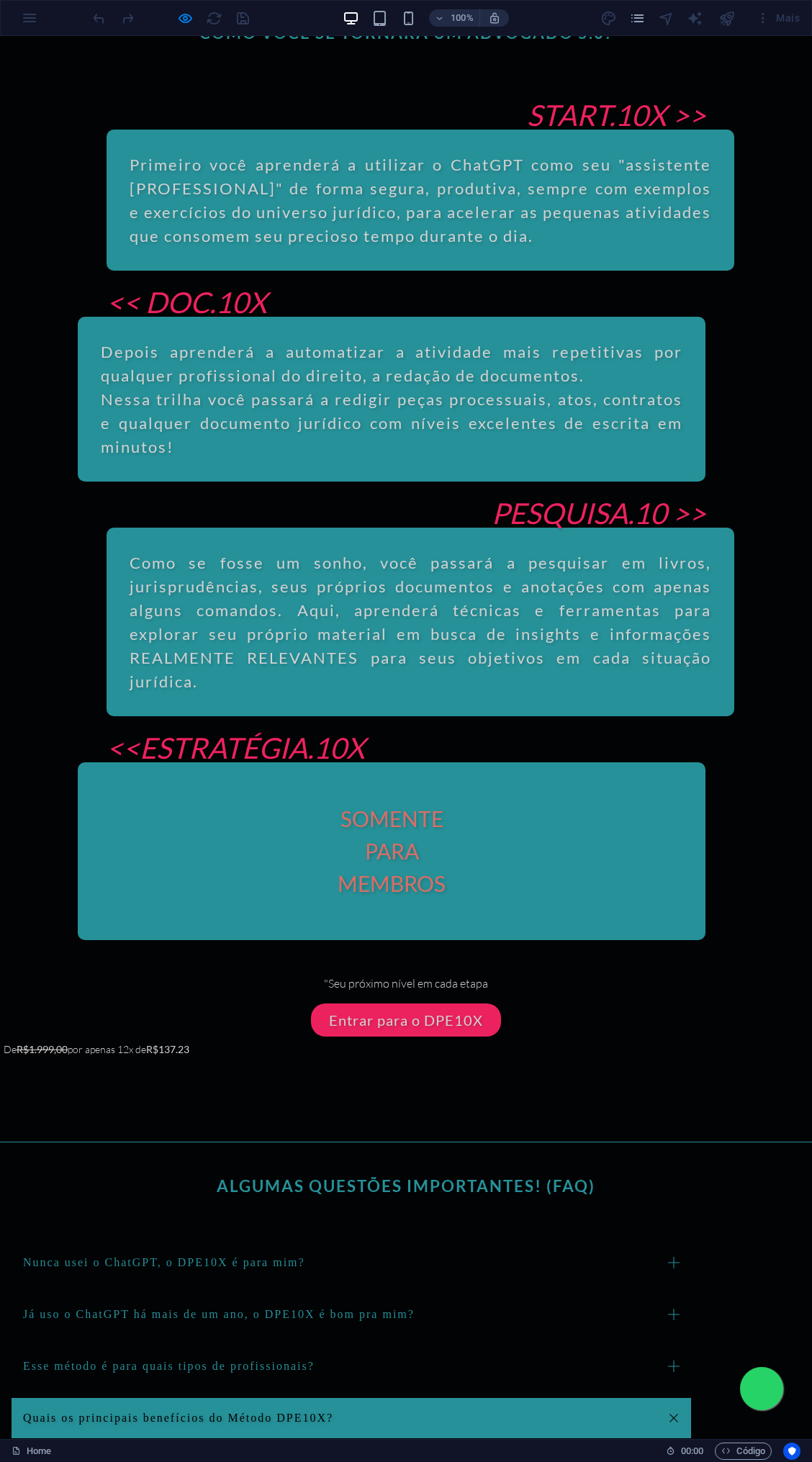 click on "Em quanto tempo poderei usar o ChatGPT na prática?" at bounding box center [351, 1568] 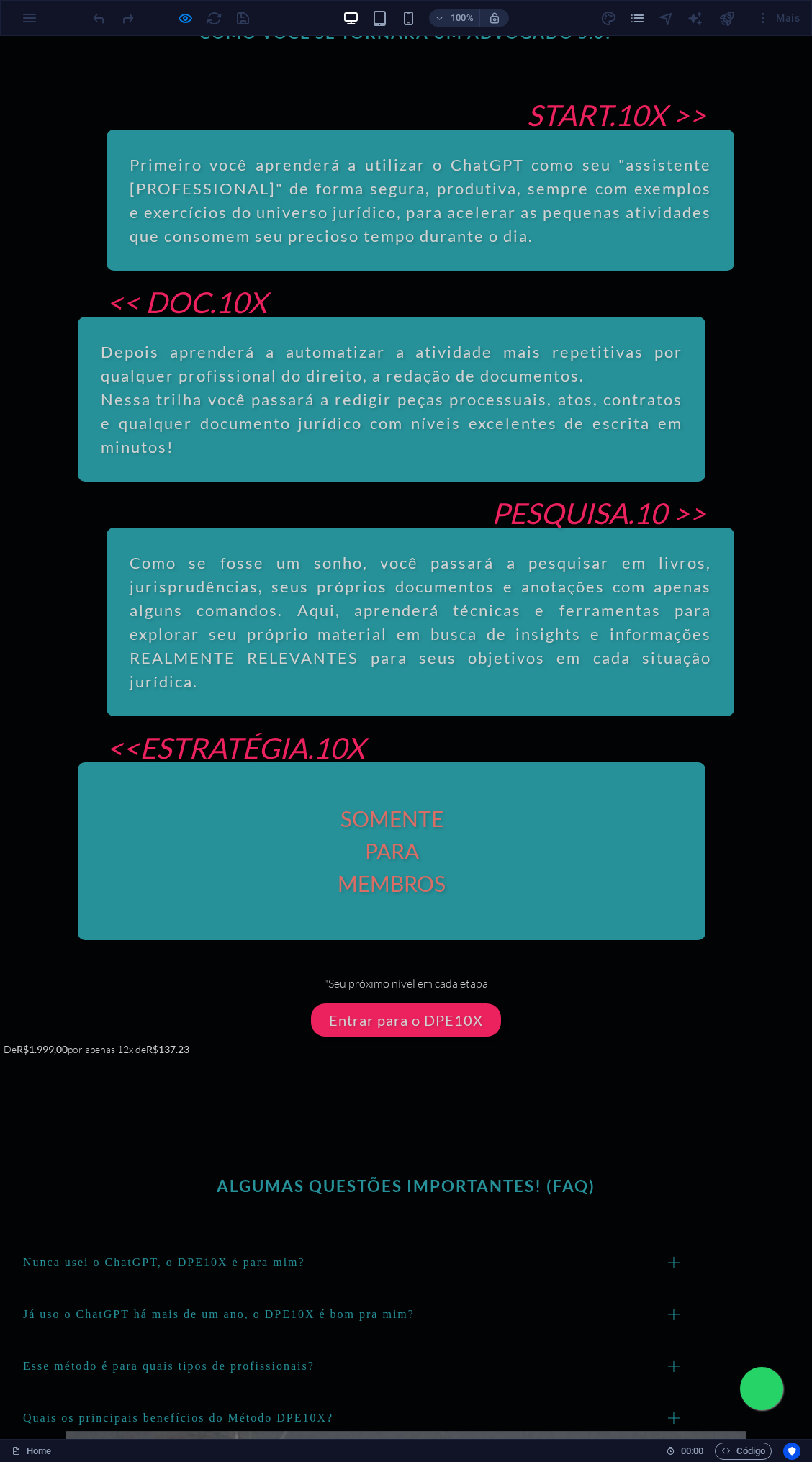 click on "Sou obrigado a utilizar a versão paga do ChatGPT?" at bounding box center (351, 1654) 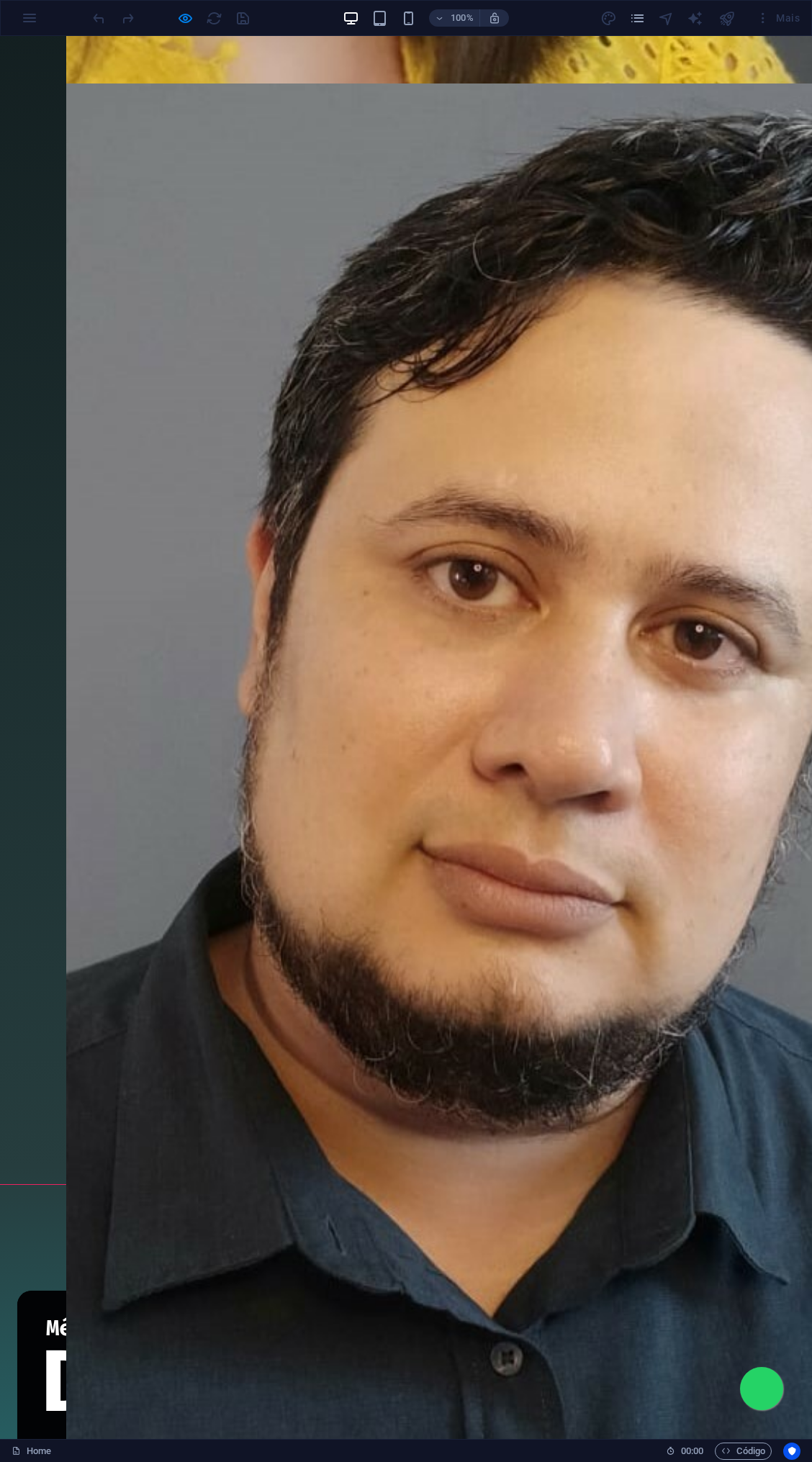 scroll, scrollTop: 6163, scrollLeft: 0, axis: vertical 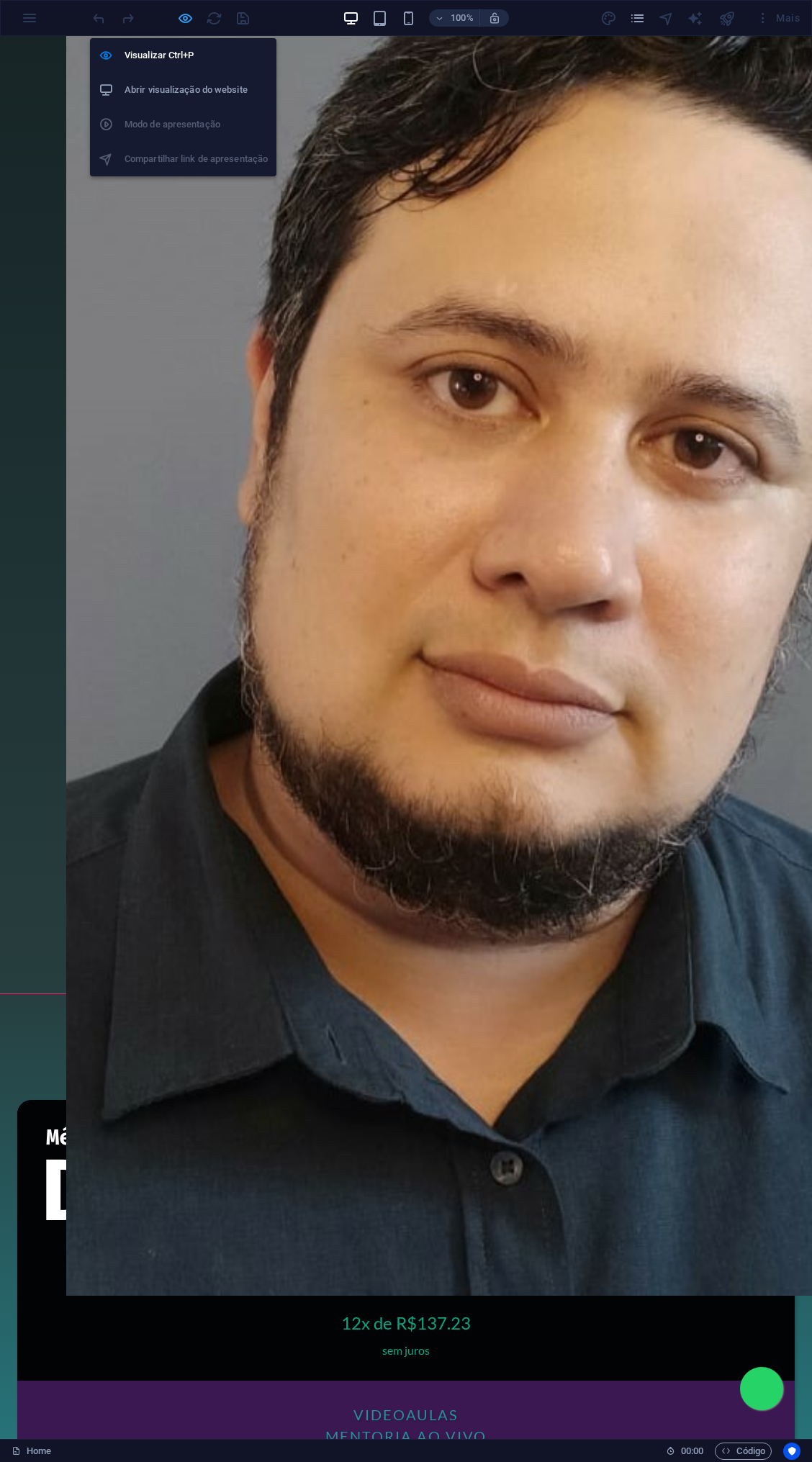 click at bounding box center (185, 18) 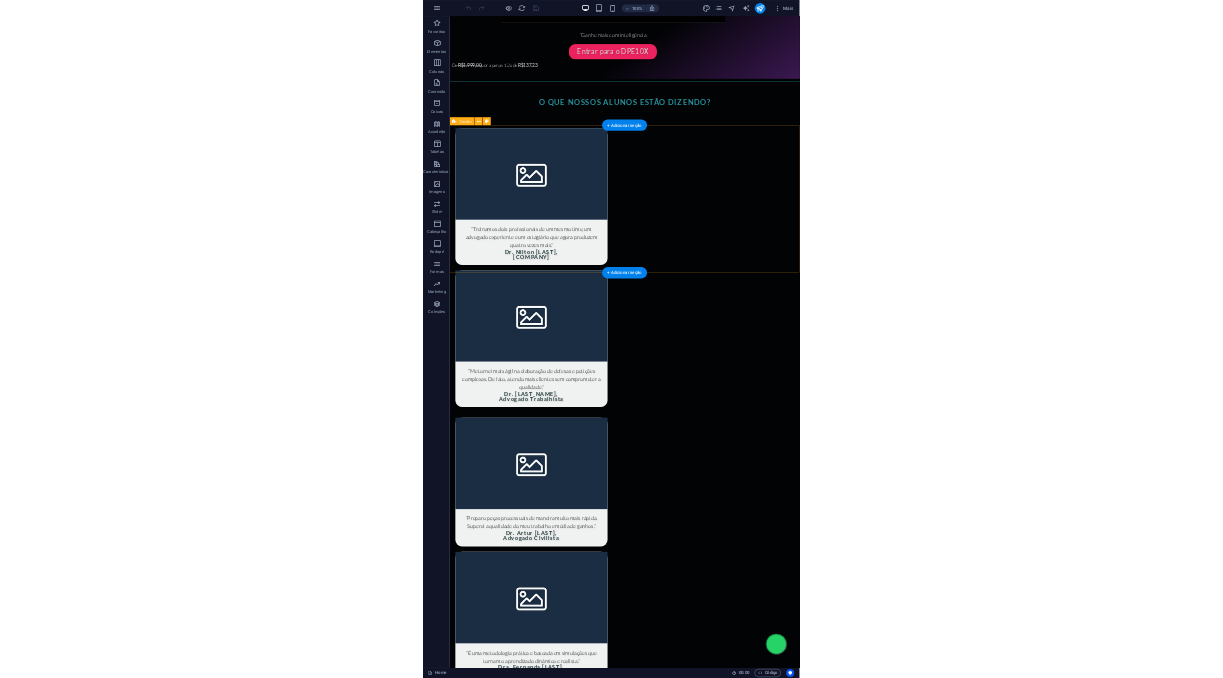 scroll, scrollTop: 0, scrollLeft: 0, axis: both 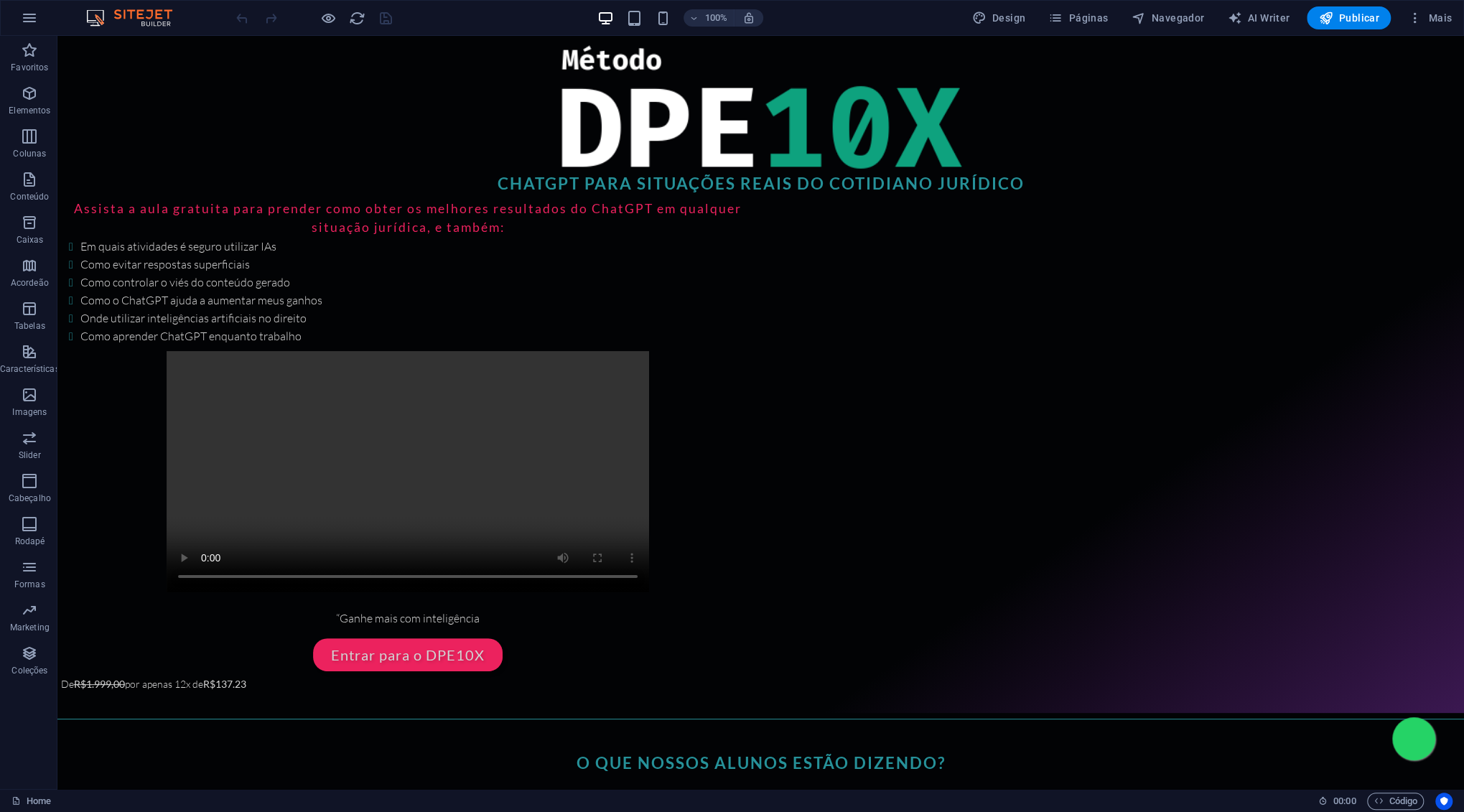 click on "Assista a aula gratuita para prender como obter os melhores resultados do ChatGPT em qualquer situação jurídica, e também: Em quais atividades é seguro utilizar IAs Como evitar respostas superficiais Como controlar o viés do conteúdo gerado Como o ChatGPT ajuda a aumentar meus ganhos Onde utilizar inteligências artificiais no direito Como aprender ChatGPT enquanto trabalho “Ganhe mais com inteligência Entrar para o DPE10X De R$1.999,00 por apenas 12x de R$137.23" at bounding box center (760, 456) 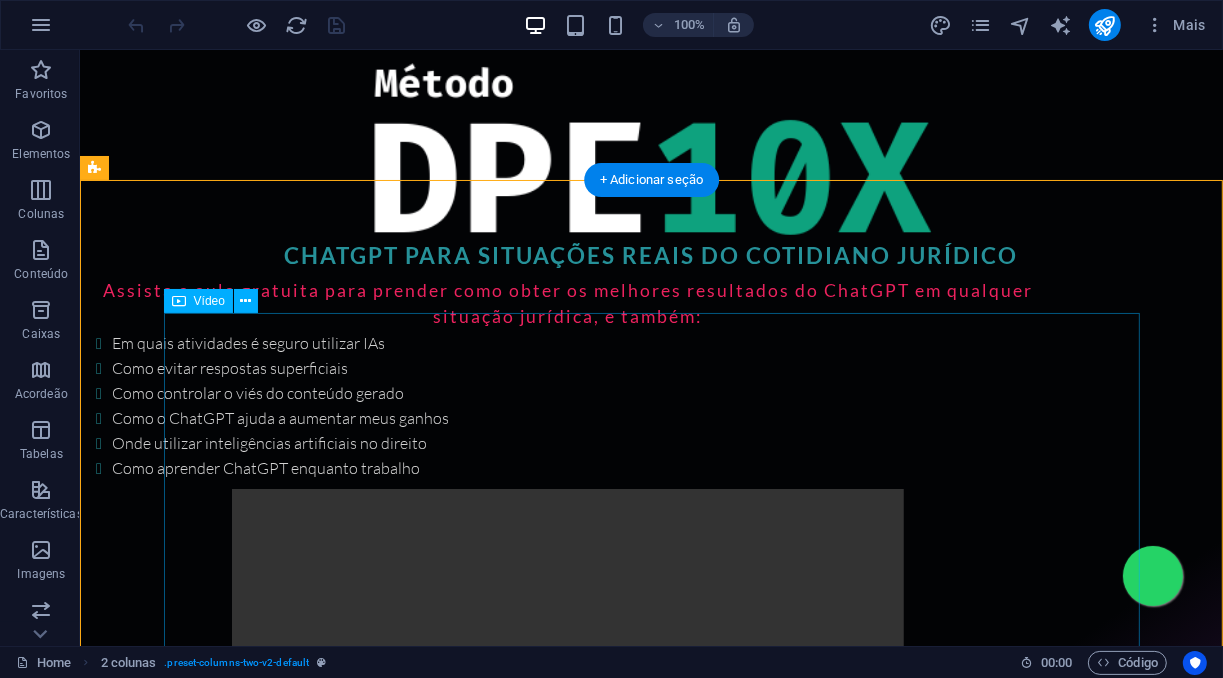 click at bounding box center [567, 656] 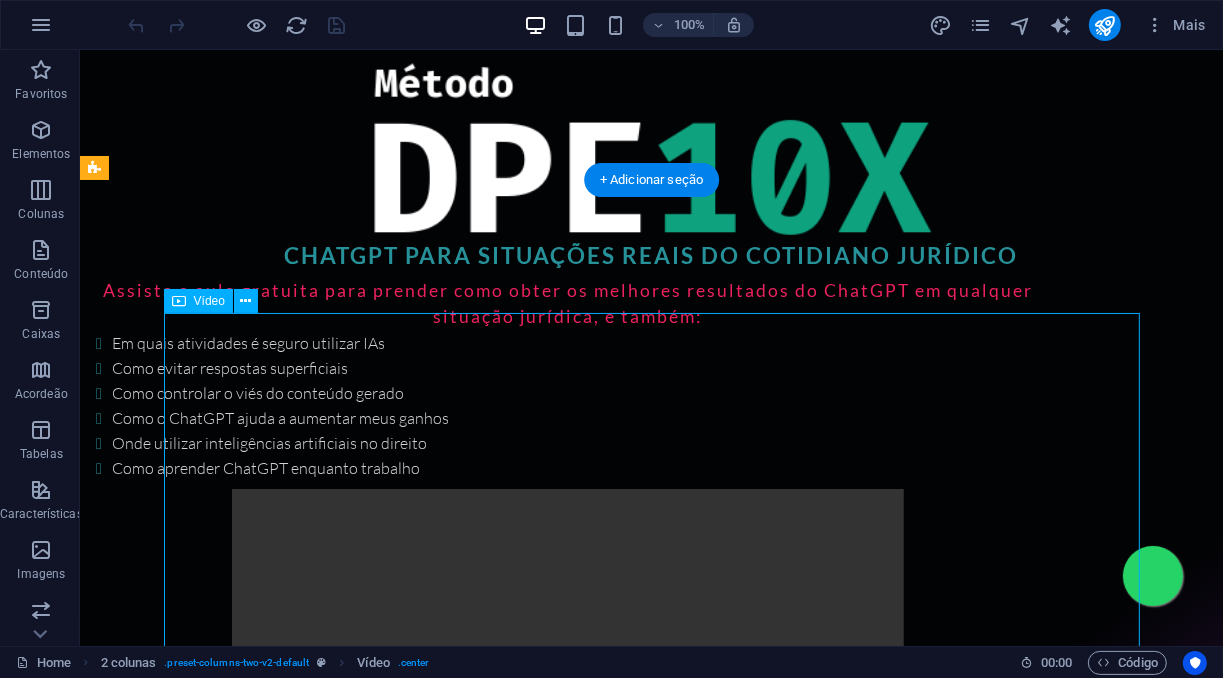click at bounding box center (567, 656) 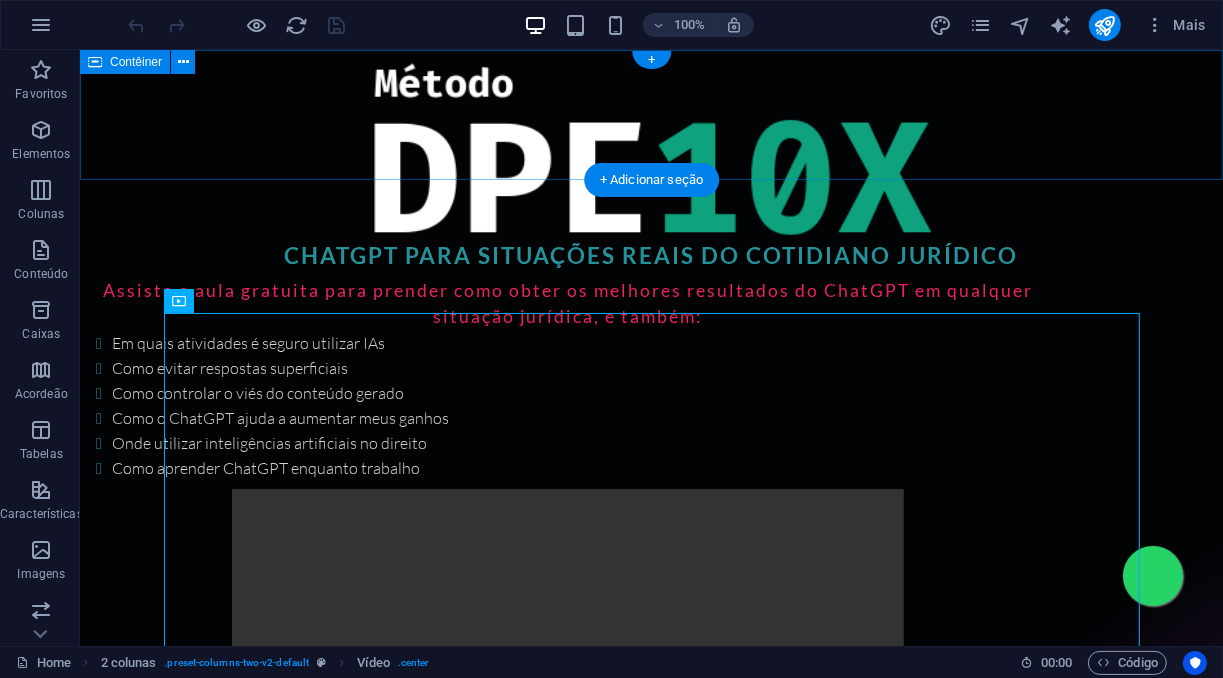 click on "ChatGPT para situações reais do cotidiano jurídico" at bounding box center [650, 163] 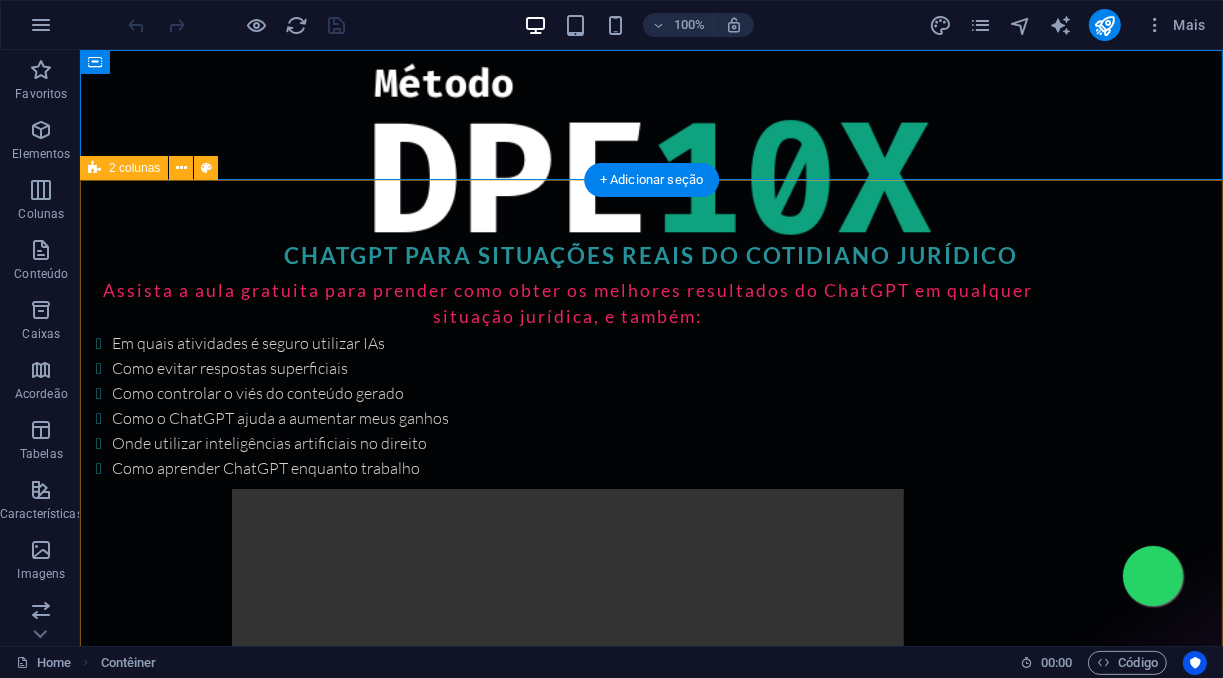 click on "Assista a aula gratuita para prender como obter os melhores resultados do ChatGPT em qualquer situação jurídica, e também: Em quais atividades é seguro utilizar IAs Como evitar respostas superficiais Como controlar o viés do conteúdo gerado Como o ChatGPT ajuda a aumentar meus ganhos Onde utilizar inteligências artificiais no direito Como aprender ChatGPT enquanto trabalho “Ganhe mais com inteligência Entrar para o DPE10X De R$1.999,00 por apenas 12x de R$137.23" at bounding box center [650, 634] 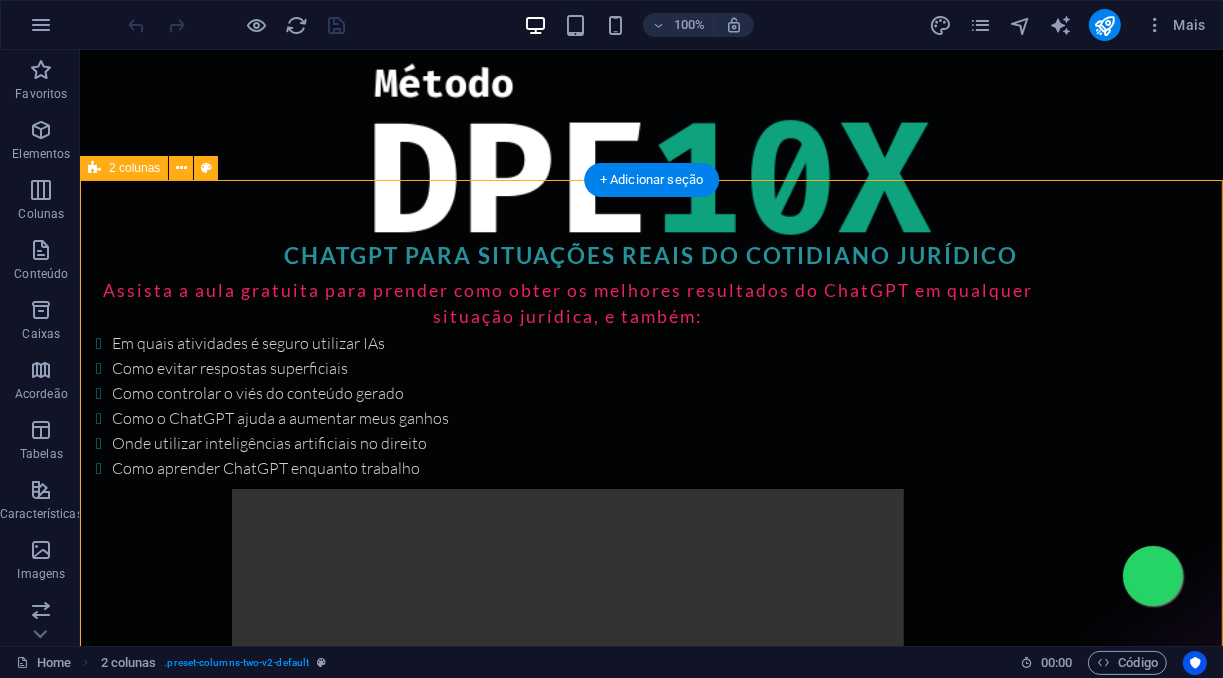 click on "Assista a aula gratuita para prender como obter os melhores resultados do ChatGPT em qualquer situação jurídica, e também: Em quais atividades é seguro utilizar IAs Como evitar respostas superficiais Como controlar o viés do conteúdo gerado Como o ChatGPT ajuda a aumentar meus ganhos Onde utilizar inteligências artificiais no direito Como aprender ChatGPT enquanto trabalho “Ganhe mais com inteligência Entrar para o DPE10X De R$1.999,00 por apenas 12x de R$137.23" at bounding box center [650, 634] 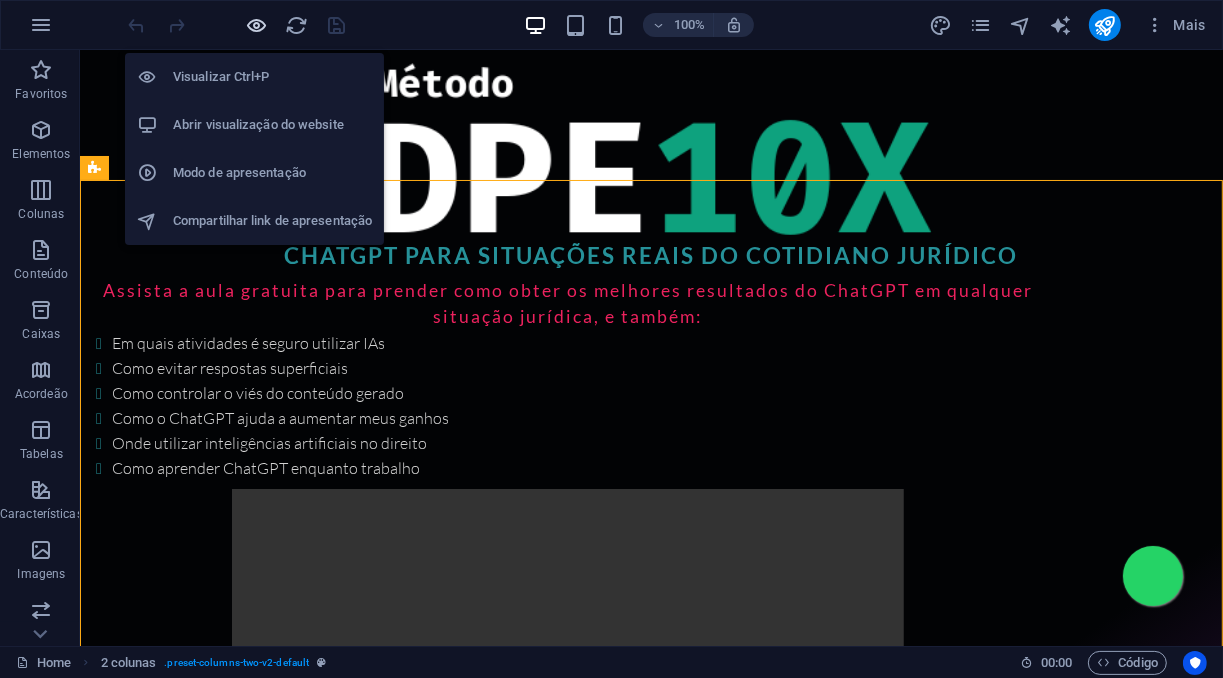 click at bounding box center (257, 25) 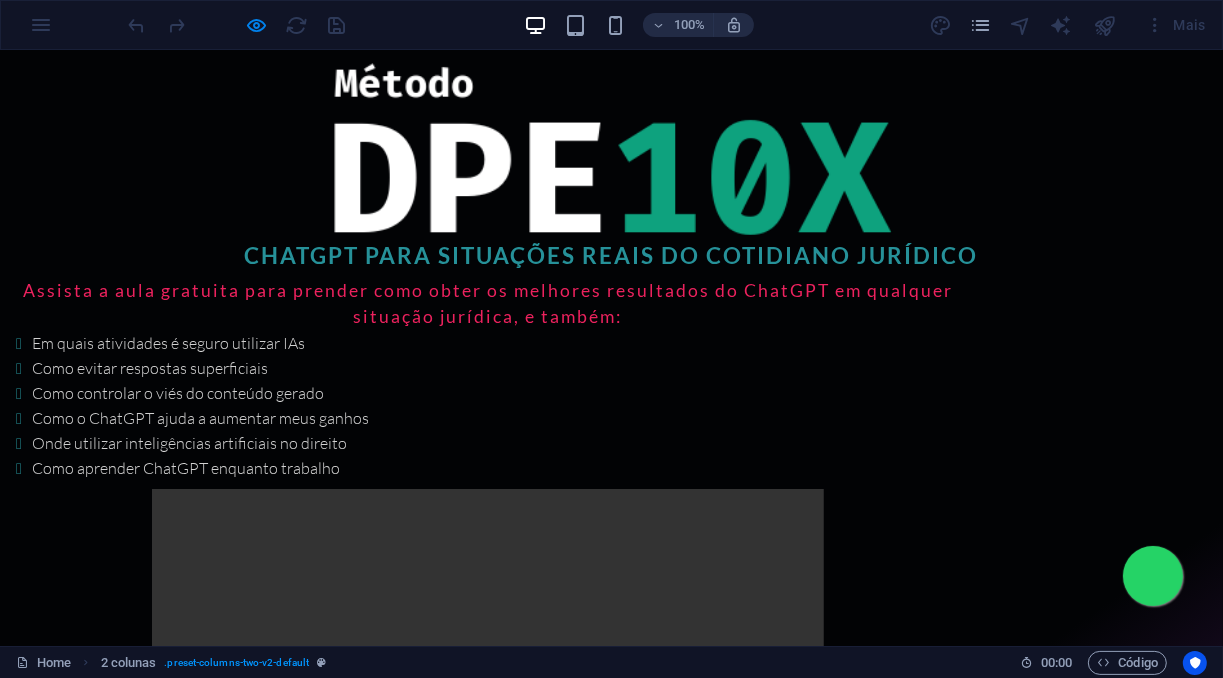 click on "ChatGPT para situações reais do cotidiano jurídico" at bounding box center (611, 163) 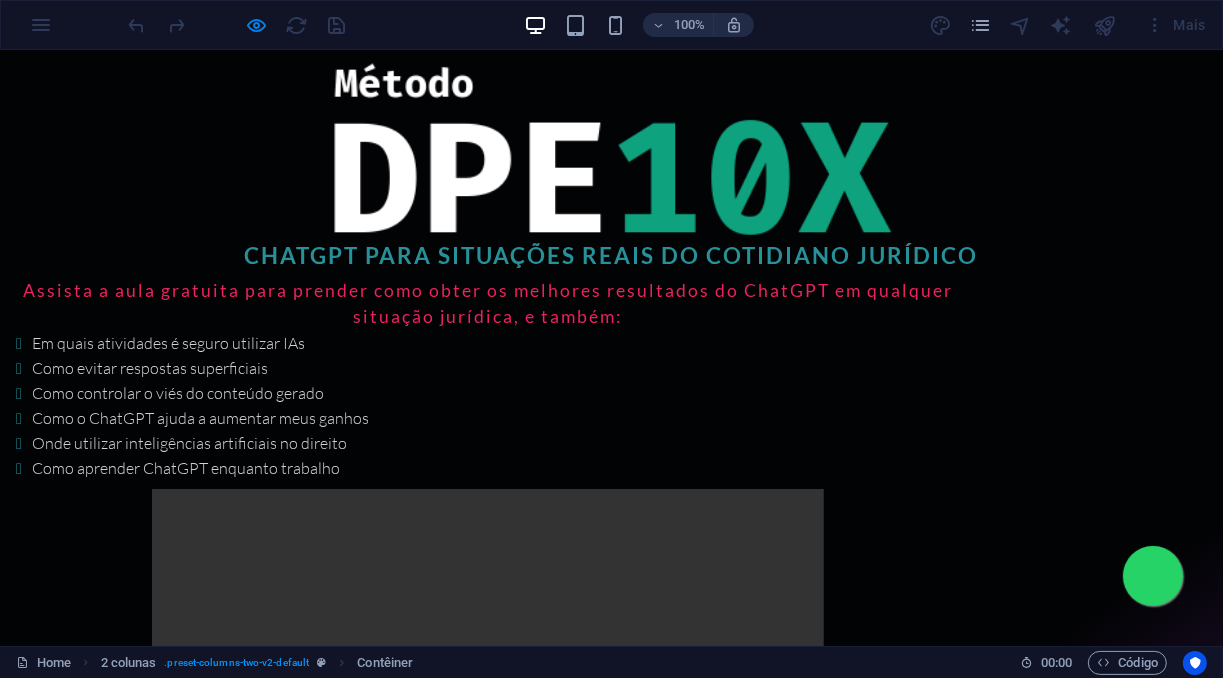click at bounding box center [488, 656] 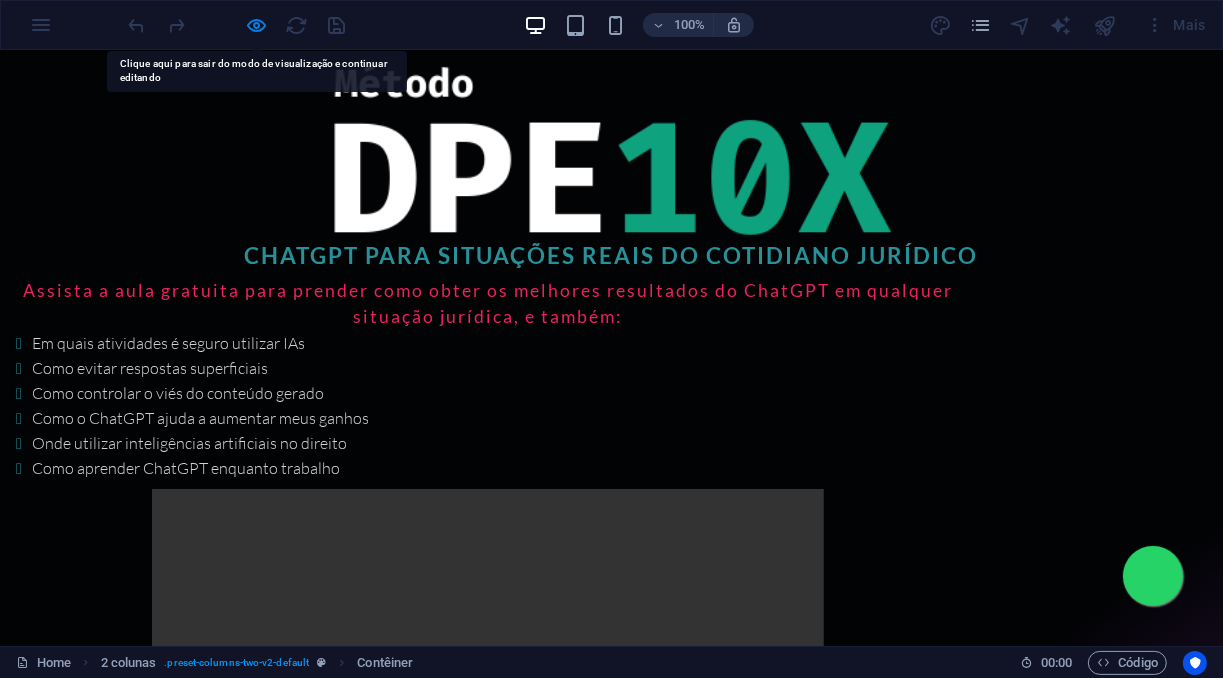 click at bounding box center (488, 656) 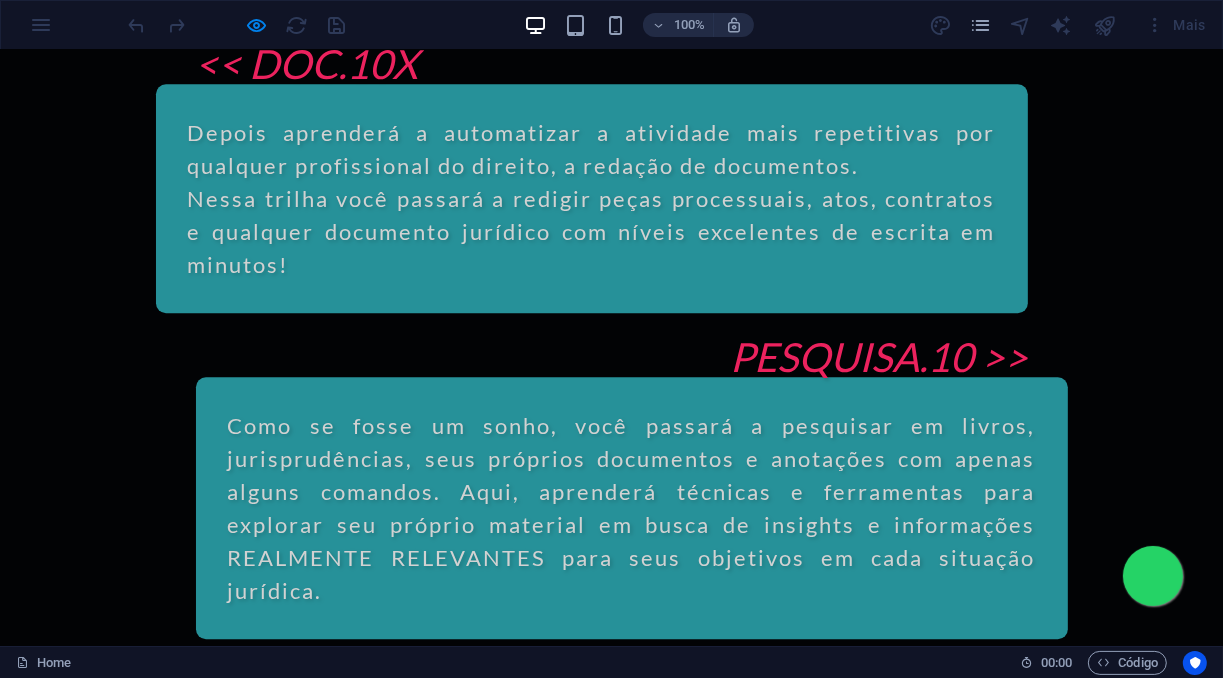 scroll, scrollTop: 4435, scrollLeft: 0, axis: vertical 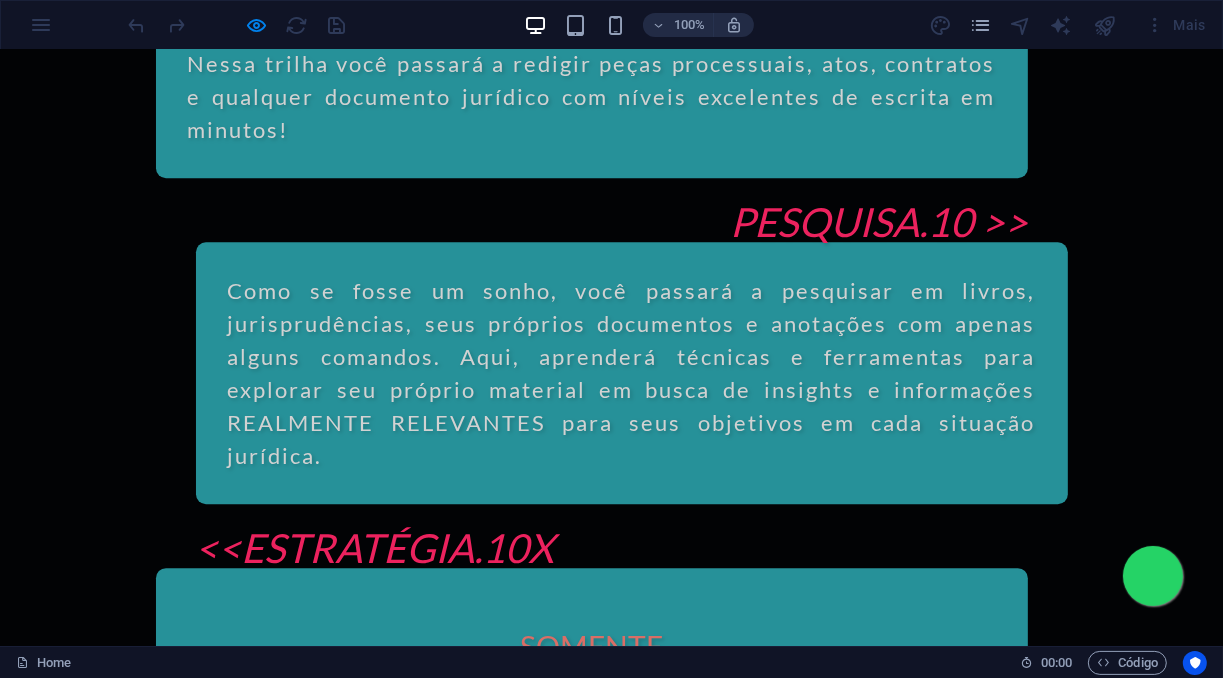 click on "Nunca usei o ChatGPT, o DPE10X é para mim?" at bounding box center (488, 1262) 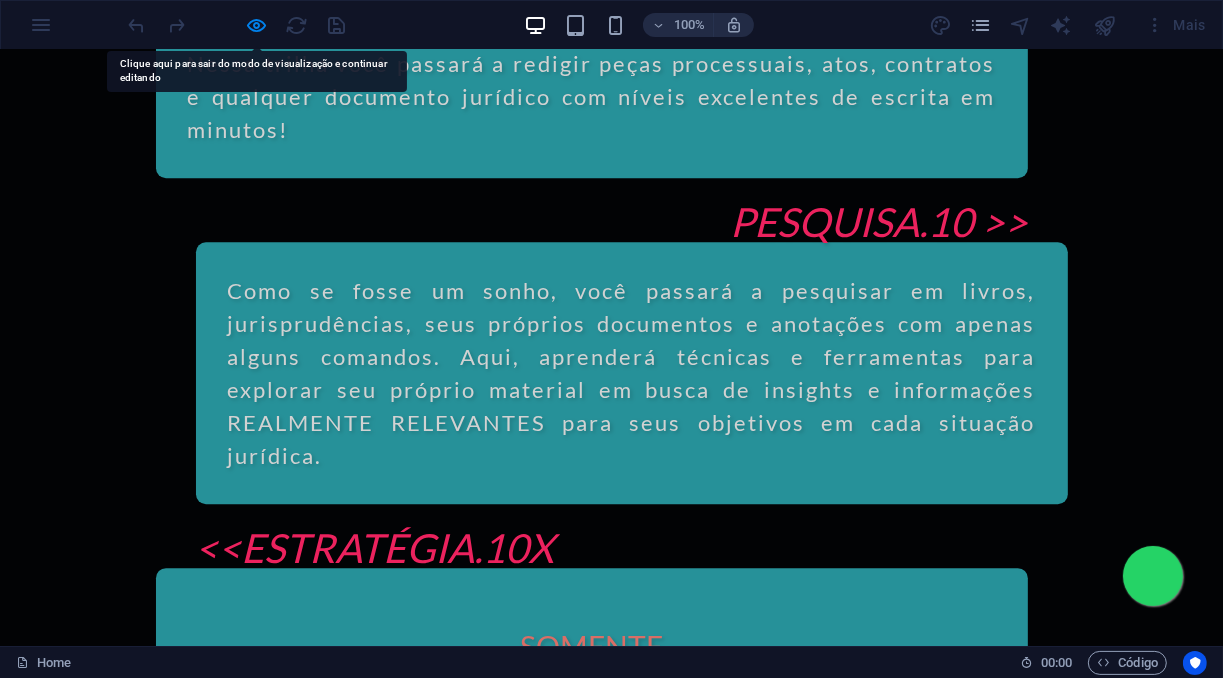 click on "Nunca usei o ChatGPT, o DPE10X é para mim?" at bounding box center [488, 1262] 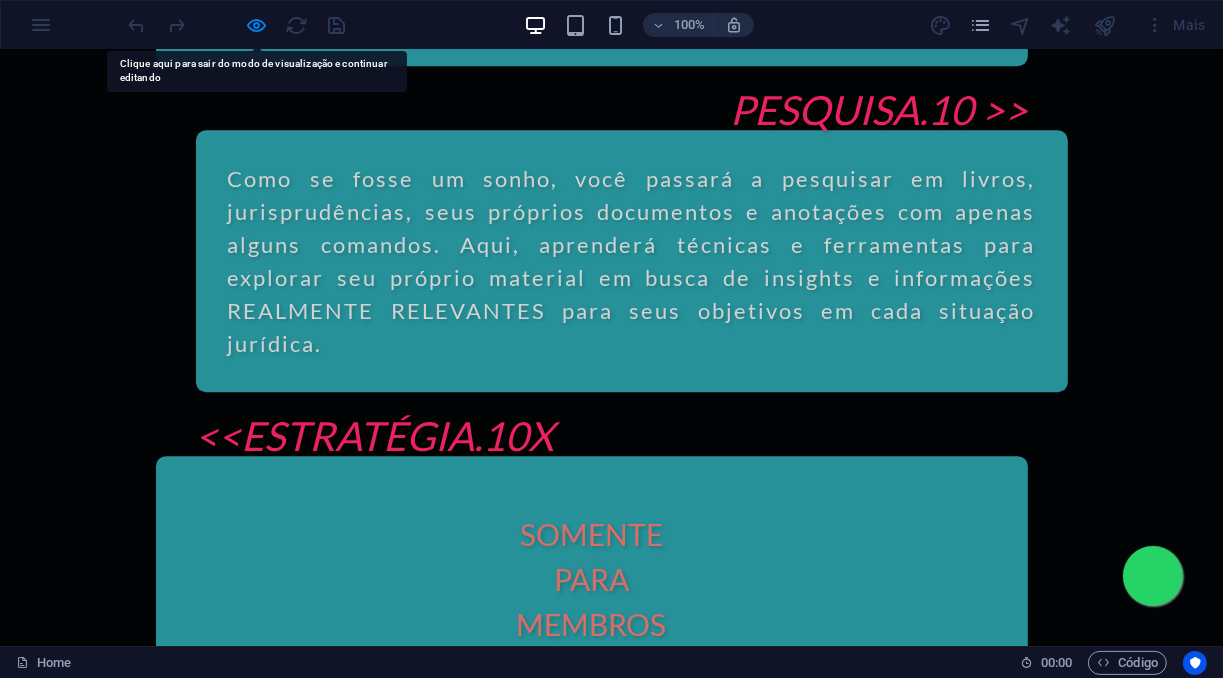 scroll, scrollTop: 4569, scrollLeft: 0, axis: vertical 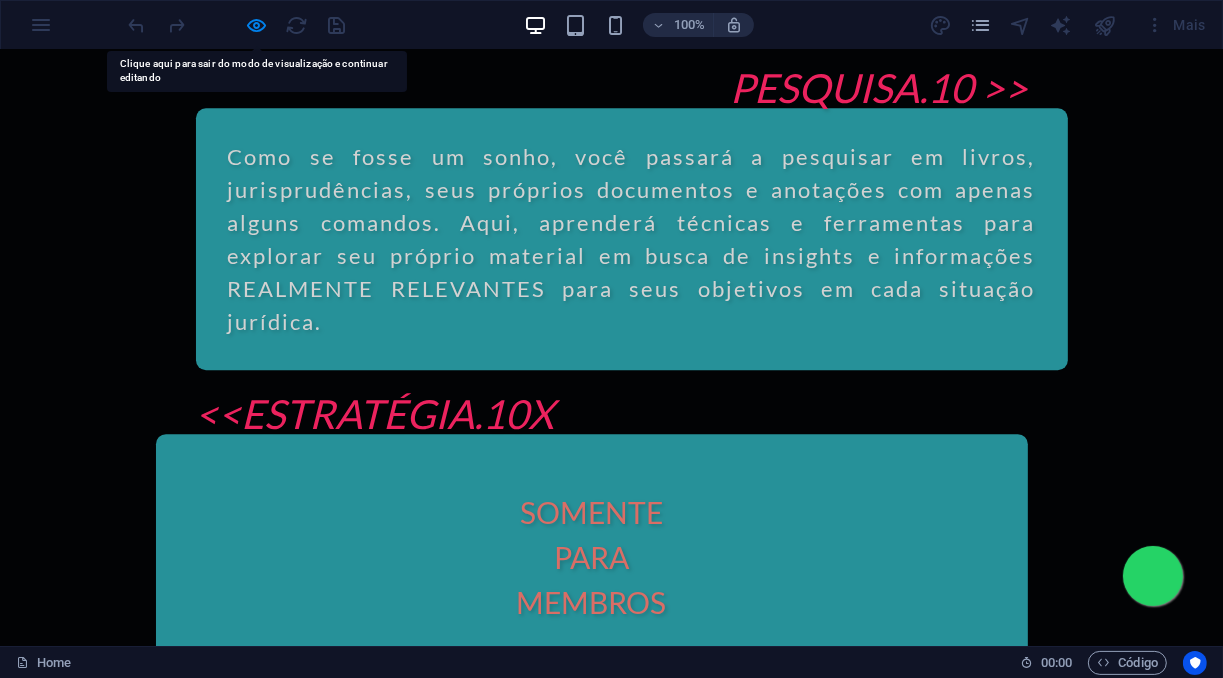 click on "Sim, o DPE10X é projetado para atender tanto iniciantes quanto usuários experientes. O método ensina desde os conceitos básicos até as estratégias mais avançadas de uso do ChatGPT, facilitando o aprendizado e a aplicação prática, independentemente do seu nível de experiência." at bounding box center [488, 1208] 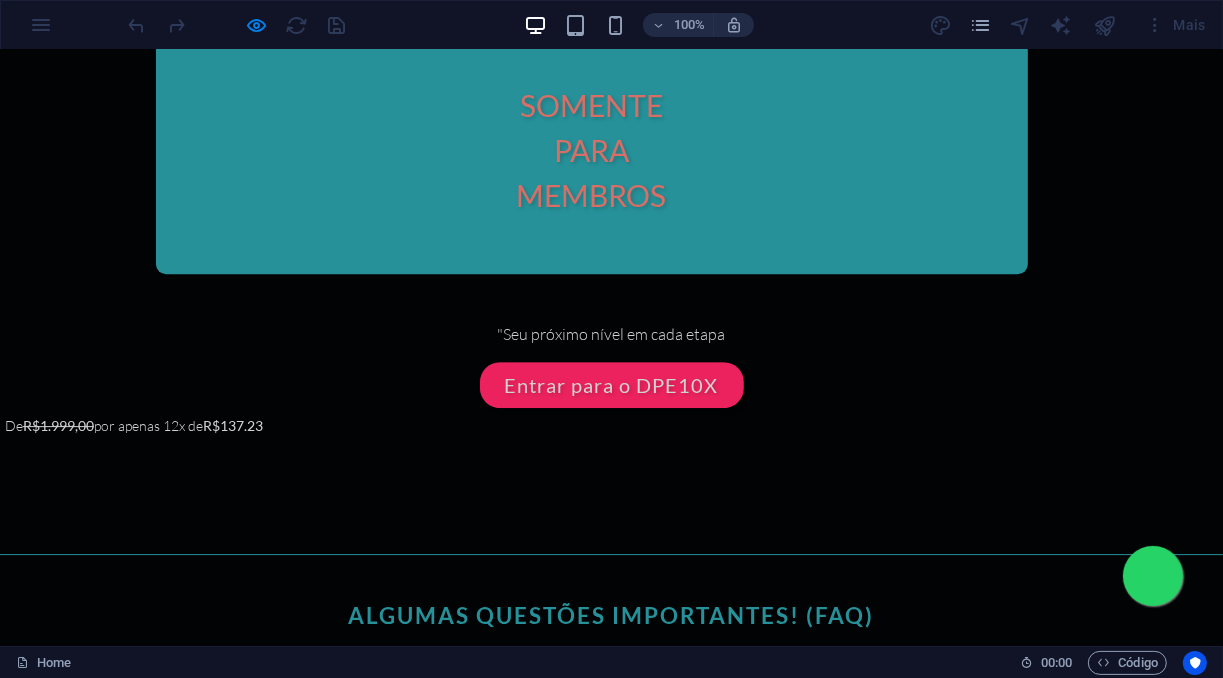 scroll, scrollTop: 4569, scrollLeft: 0, axis: vertical 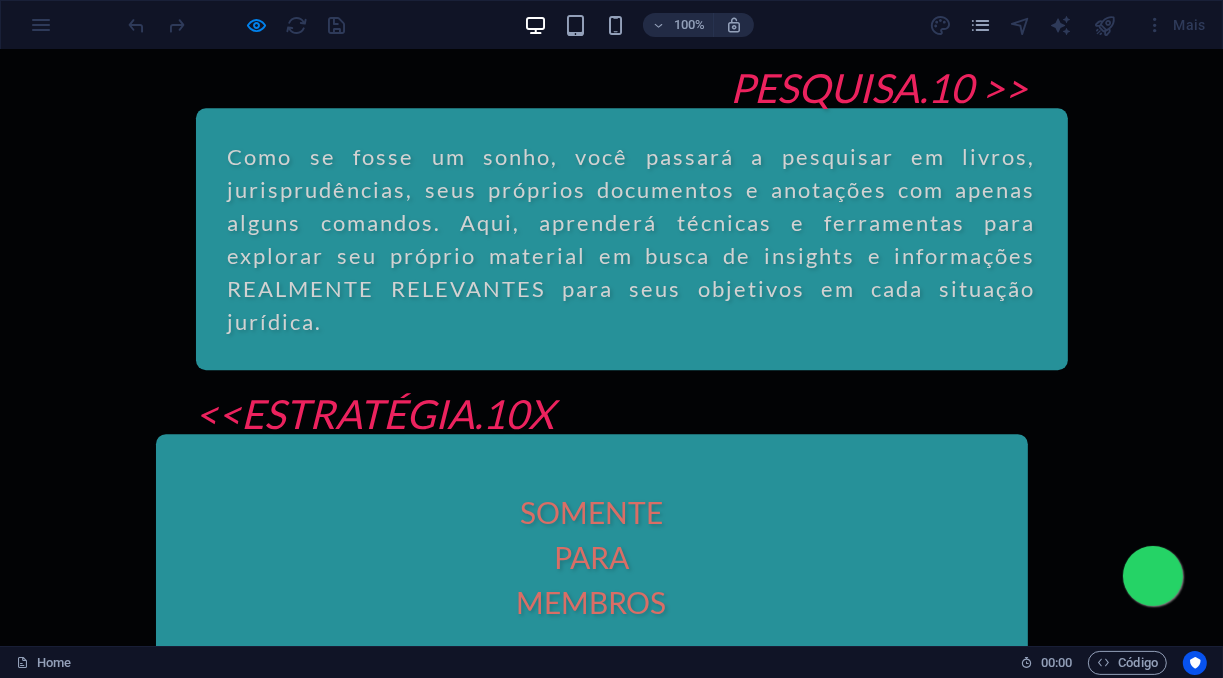 click on "Nunca usei o ChatGPT, o DPE10X é para mim?" at bounding box center (488, 1128) 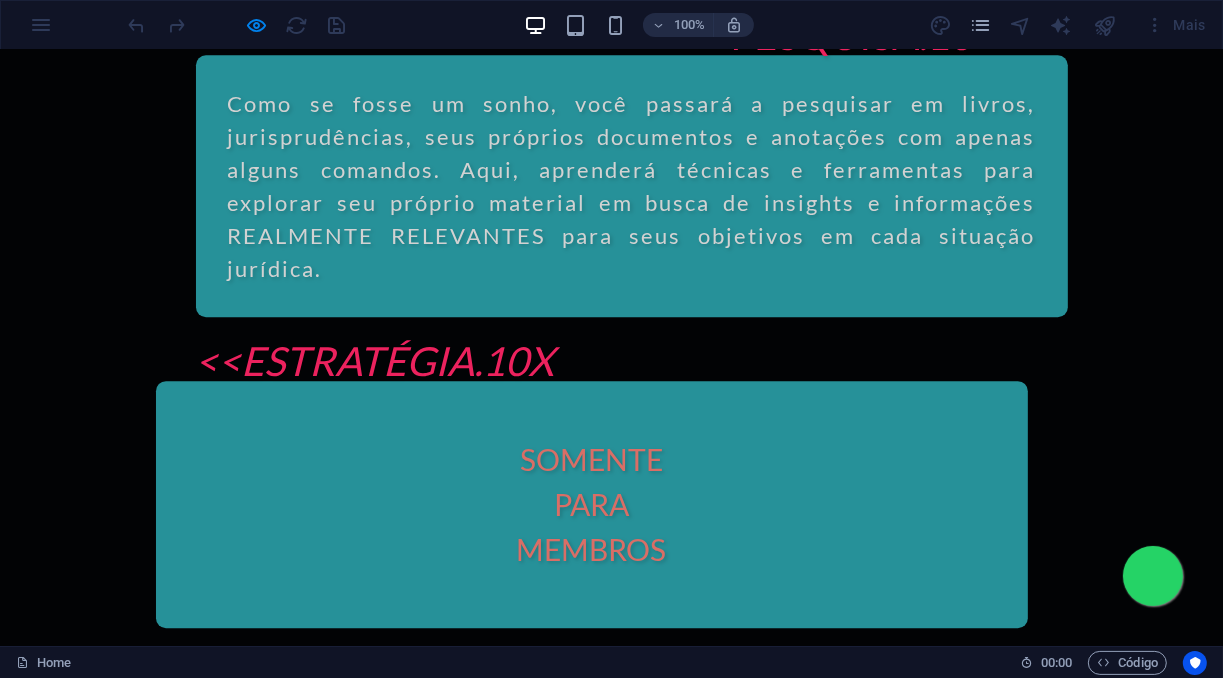 scroll, scrollTop: 4569, scrollLeft: 0, axis: vertical 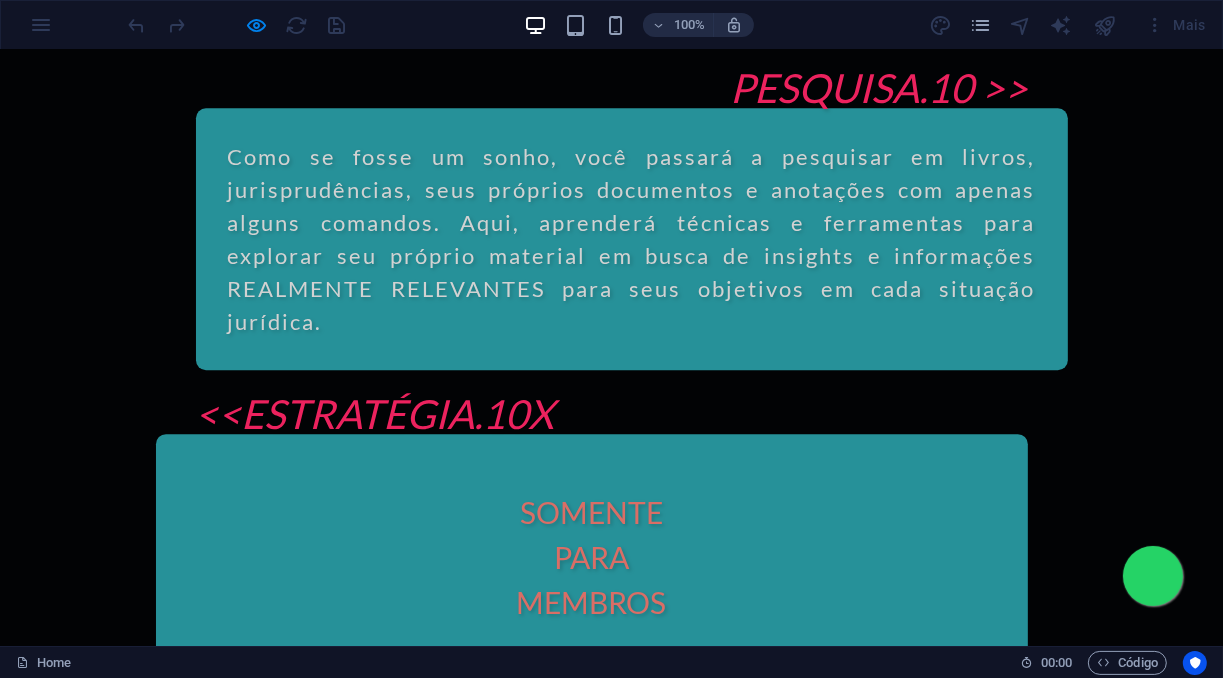 click on "Já uso o ChatGPT há mais de um ano, o DPE10X é bom pra mim?" at bounding box center (488, 1312) 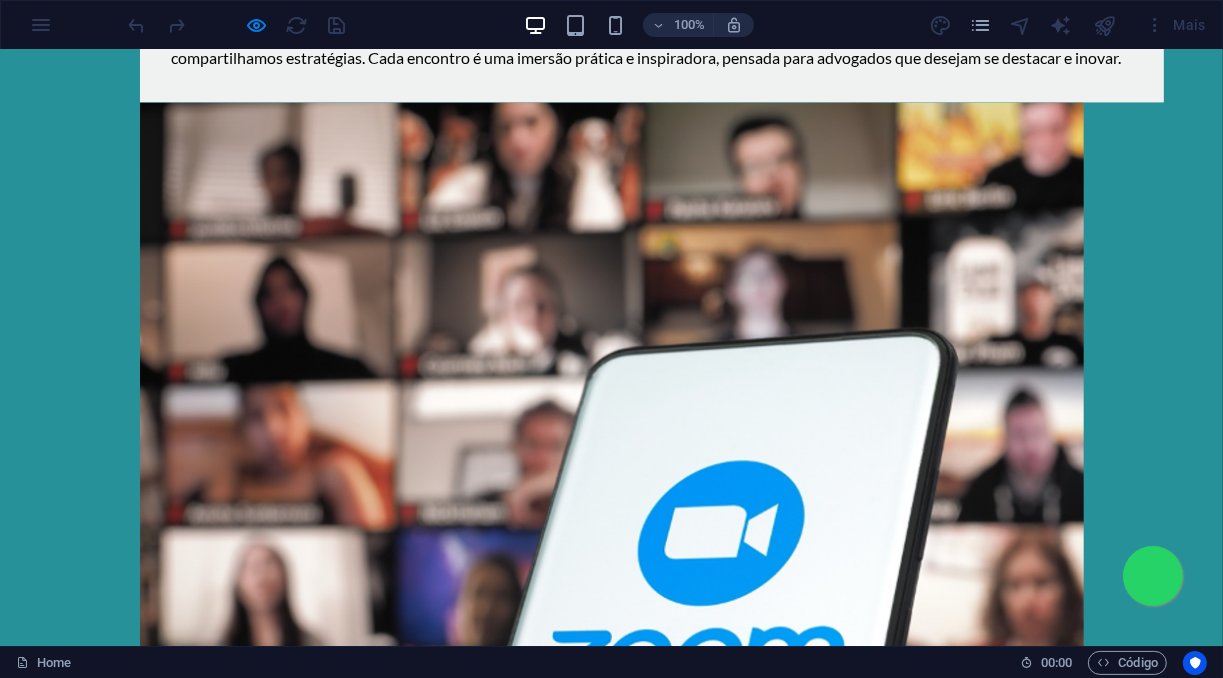 scroll, scrollTop: 9656, scrollLeft: 0, axis: vertical 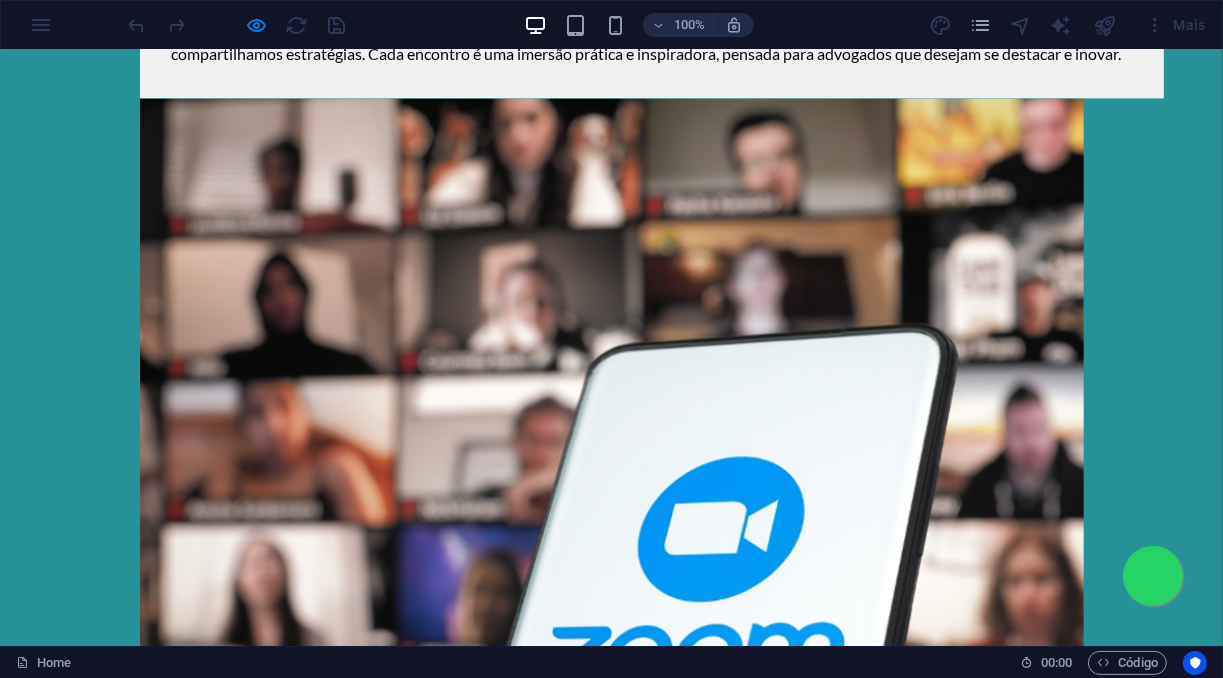 click at bounding box center [1153, 575] 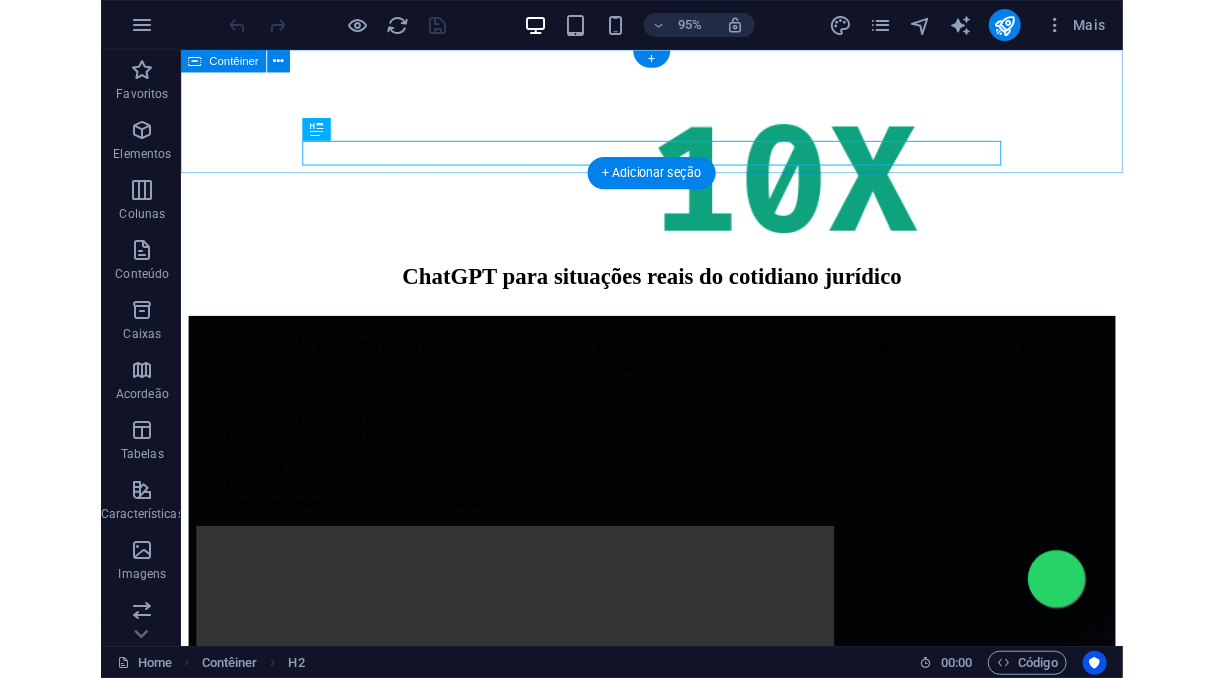 scroll, scrollTop: 0, scrollLeft: 0, axis: both 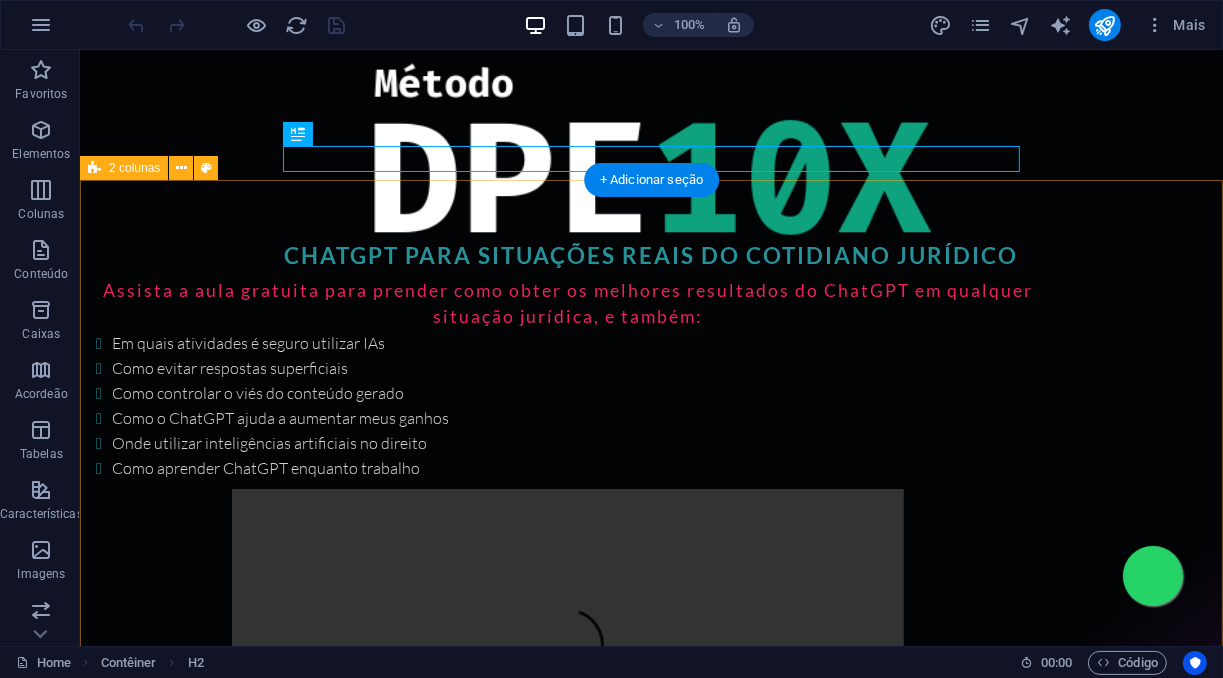 click on "Assista a aula gratuita para prender como obter os melhores resultados do ChatGPT em qualquer situação jurídica, e também: Em quais atividades é seguro utilizar IAs Como evitar respostas superficiais Como controlar o viés do conteúdo gerado Como o ChatGPT ajuda a aumentar meus ganhos Onde utilizar inteligências artificiais no direito Como aprender ChatGPT enquanto trabalho “Ganhe mais com inteligência Entrar para o DPE10X De R$1.999,00 por apenas 12x de R$137.23" at bounding box center [650, 634] 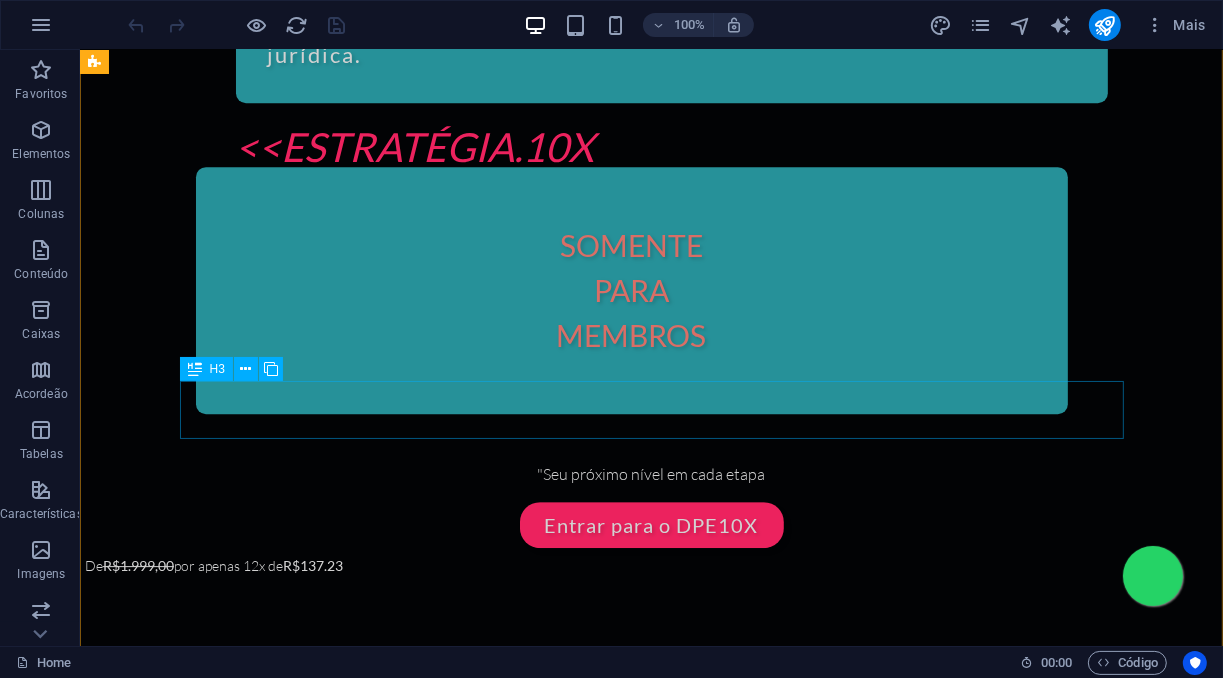 scroll, scrollTop: 4838, scrollLeft: 0, axis: vertical 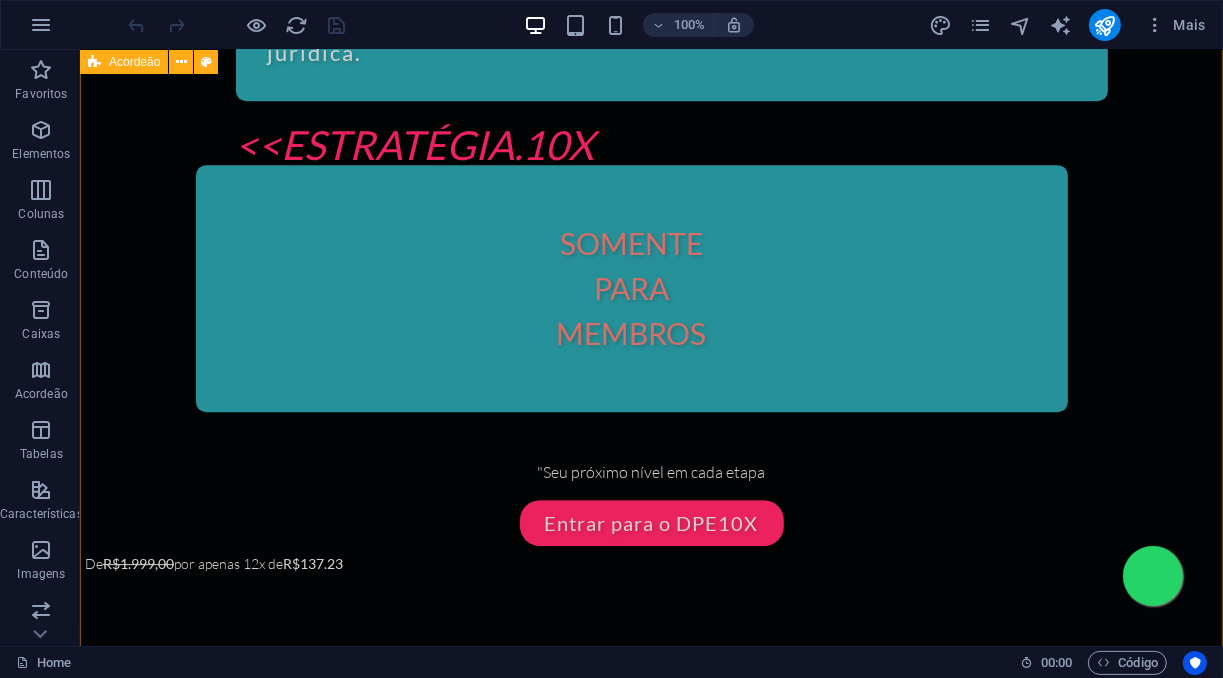 click on "Nunca usei o ChatGPT, o DPE10X é para mim? Sim, o DPE10X é projetado para atender tanto iniciantes quanto usuários experientes. O método ensina desde os conceitos básicos até as estratégias mais avançadas de uso do ChatGPT, facilitando o aprendizado e a aplicação prática, independentemente do seu nível de experiência. Já uso o ChatGPT há mais de um ano, o DPE10X é bom pra mim? Sim, DPE10X foi desenvolvido para aprofundar o conhecimento e fornecer novas técnicas e abordagens da inteligência artificial no direito, mesmo para usuários experientes. Além disso, o ChatGPT não é a única ferramenta que você aprenderá nesse método, mas certamente será a primeira. Esse método é para quais tipos de profissionais? Quais os principais benefícios do Método DPE10X? Em quanto tempo poderei usar o ChatGPT na prática? Como o DPE10X pode ajudar professores e estudantes de direito? Sou obrigado a utilizar a versão paga do ChatGPT? Como terei suporte? Qual a frequência das lives no ZOOM?" at bounding box center (650, 1671) 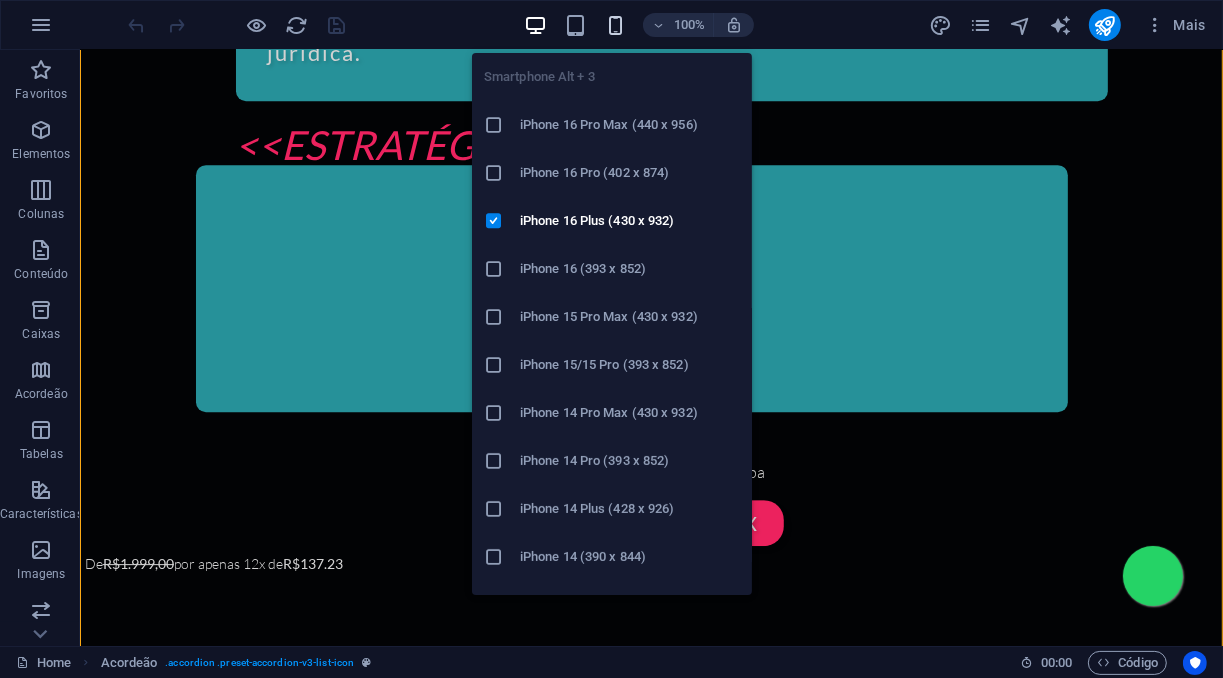 click at bounding box center (615, 25) 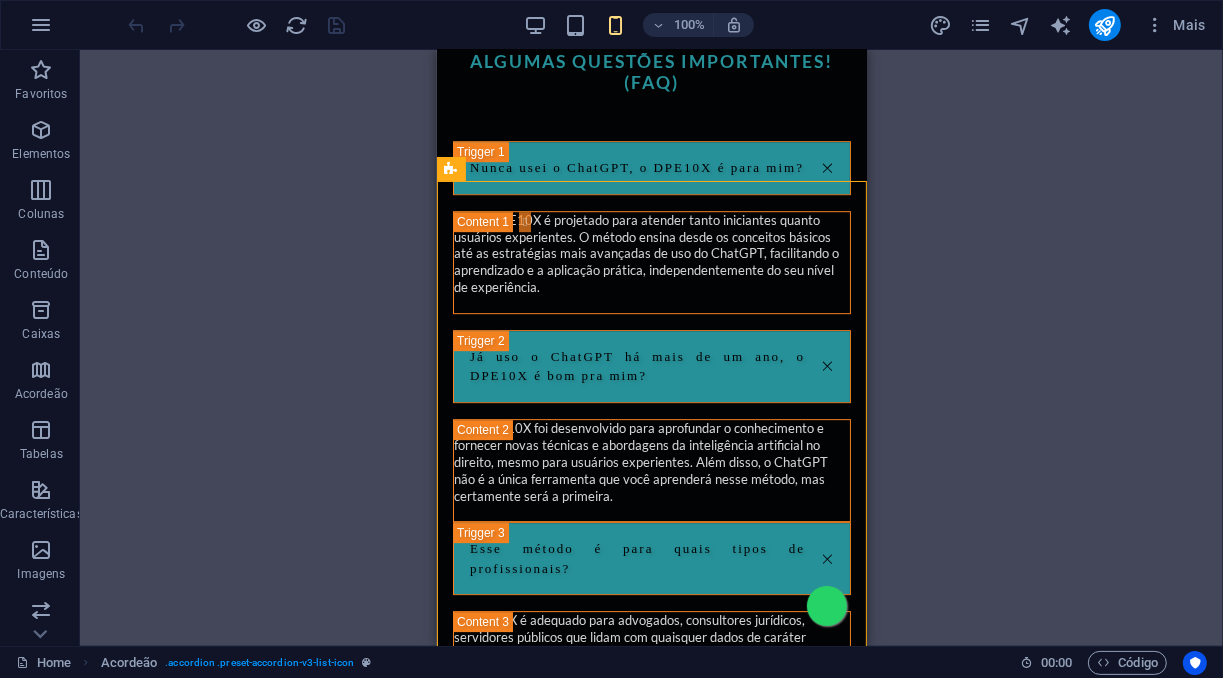 click on "Arraste aqui para substituir o conteúdo existente. Pressione “Ctrl” se quiser criar um novo elemento.
H2   Contêiner   Logotipo   H3   2 colunas   Vídeo   Contêiner   Texto   Contêiner   Contêiner   Texto   Contêiner   Texto   Contêiner   H2   Cartão   Contêiner   Imagem   Contêiner   Texto   Contêiner   Imagem   Cartão   Contêiner   Texto   Cartão   Contêiner   Botão   Texto   H2   Contêiner   Timeline   Contêiner   Contêiner   Contêiner   Contêiner   Contêiner   Contêiner   Contêiner   Contêiner   Texto   H2   H3   Acordeão   Contêiner   Texto   Contêiner   H3   Contêiner   Texto   Contêiner   H3   Contêiner   Texto   Contêiner   H3" at bounding box center (651, 348) 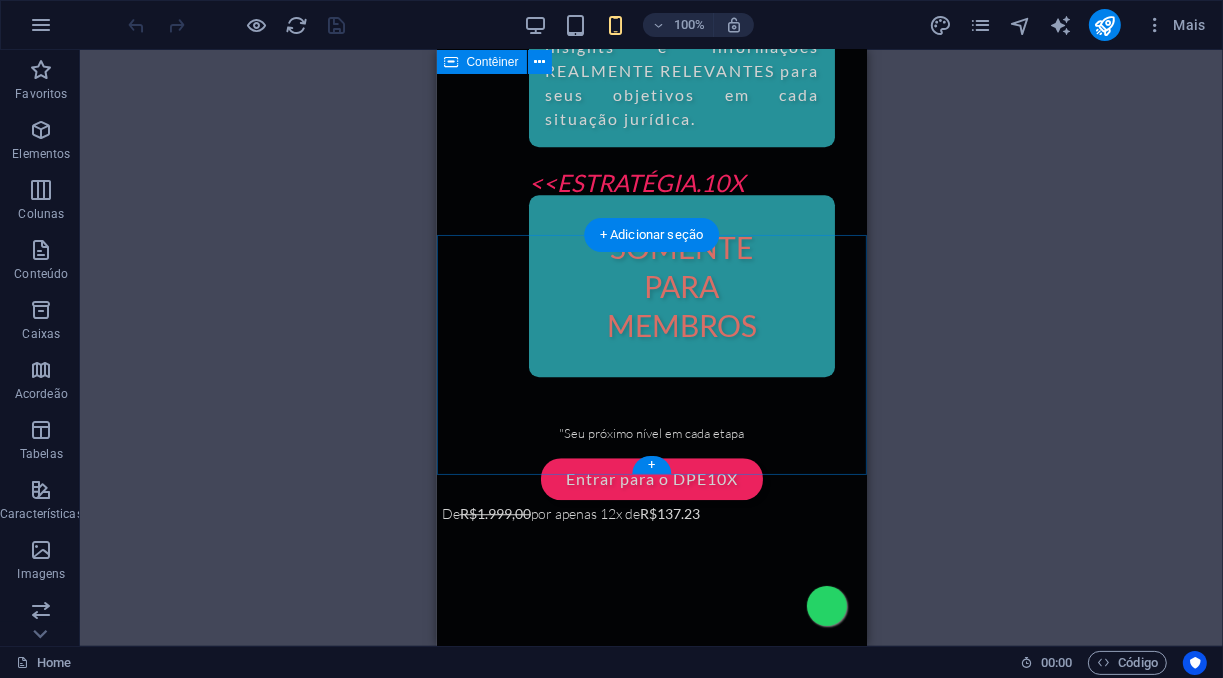 scroll, scrollTop: 4166, scrollLeft: 0, axis: vertical 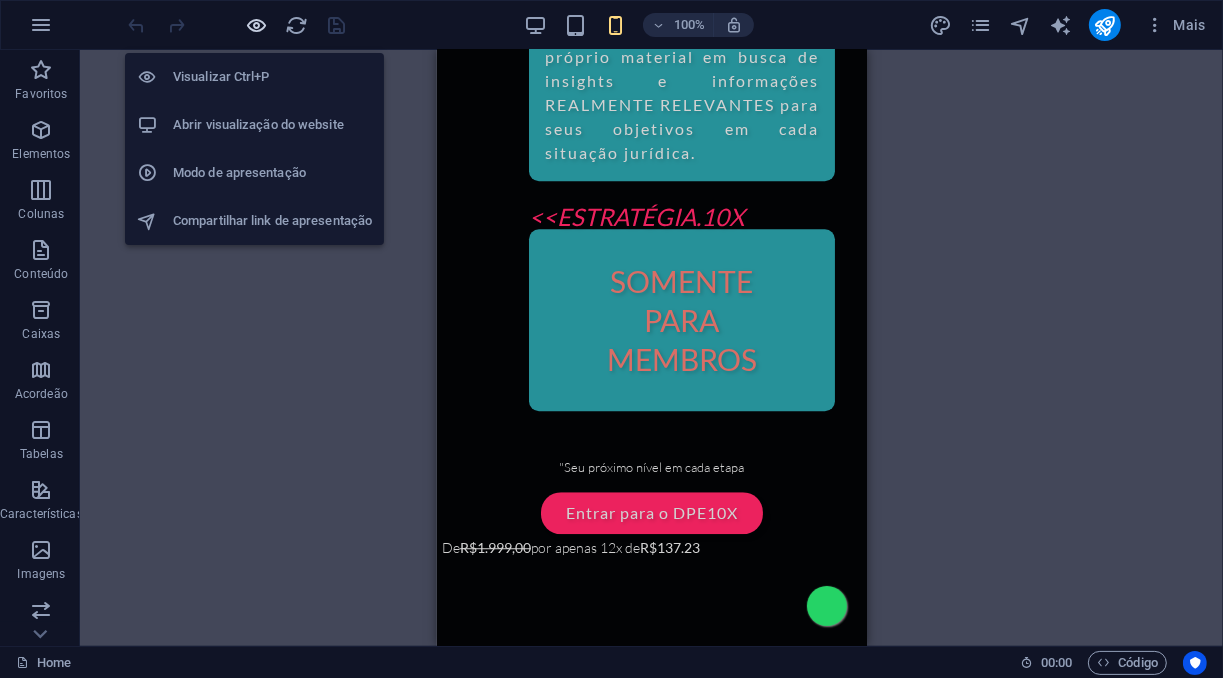 click at bounding box center [257, 25] 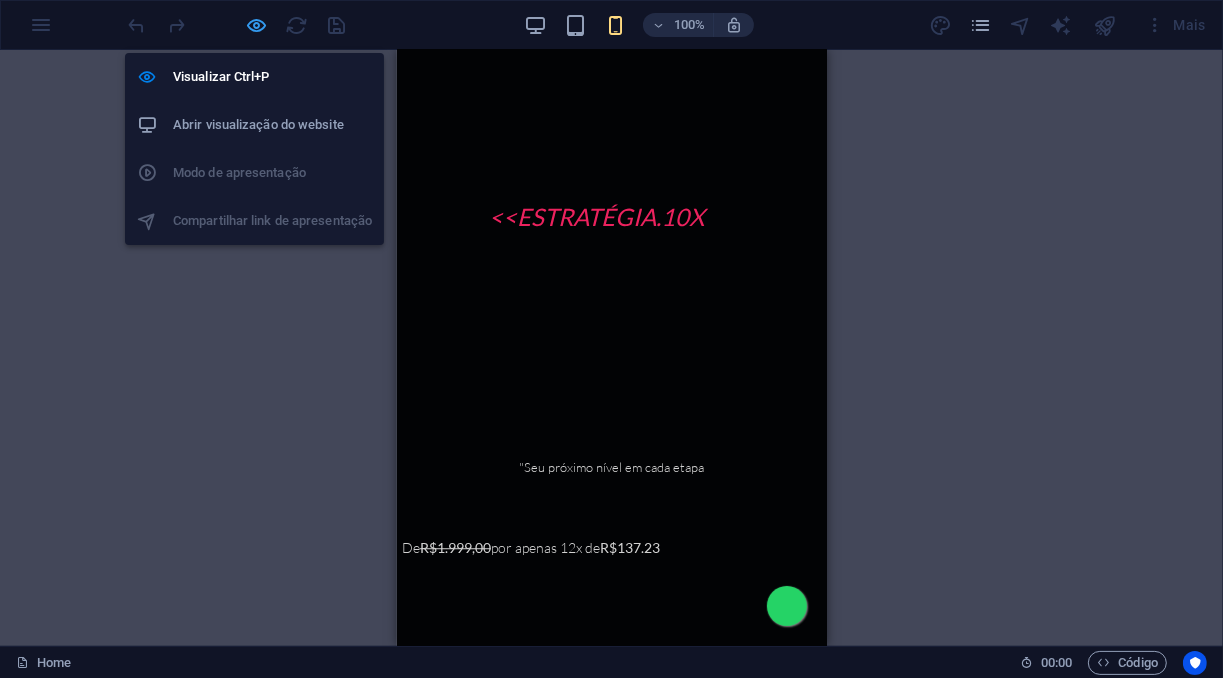 type 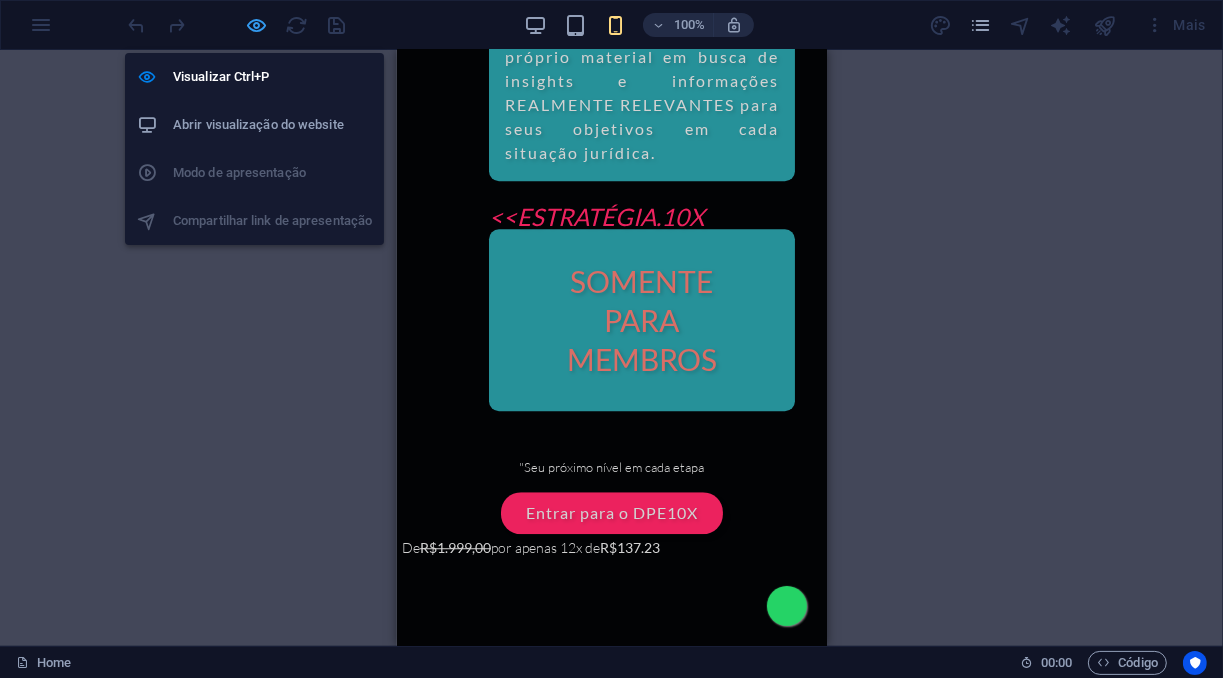 click at bounding box center [257, 25] 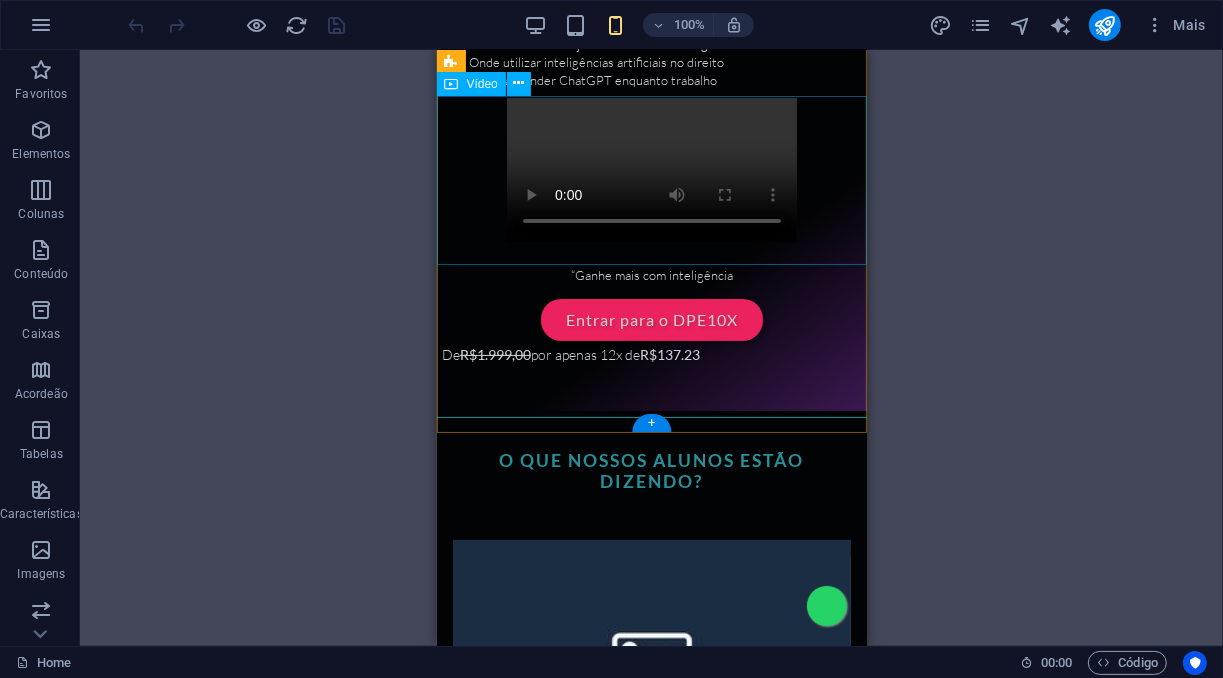 scroll, scrollTop: 0, scrollLeft: 0, axis: both 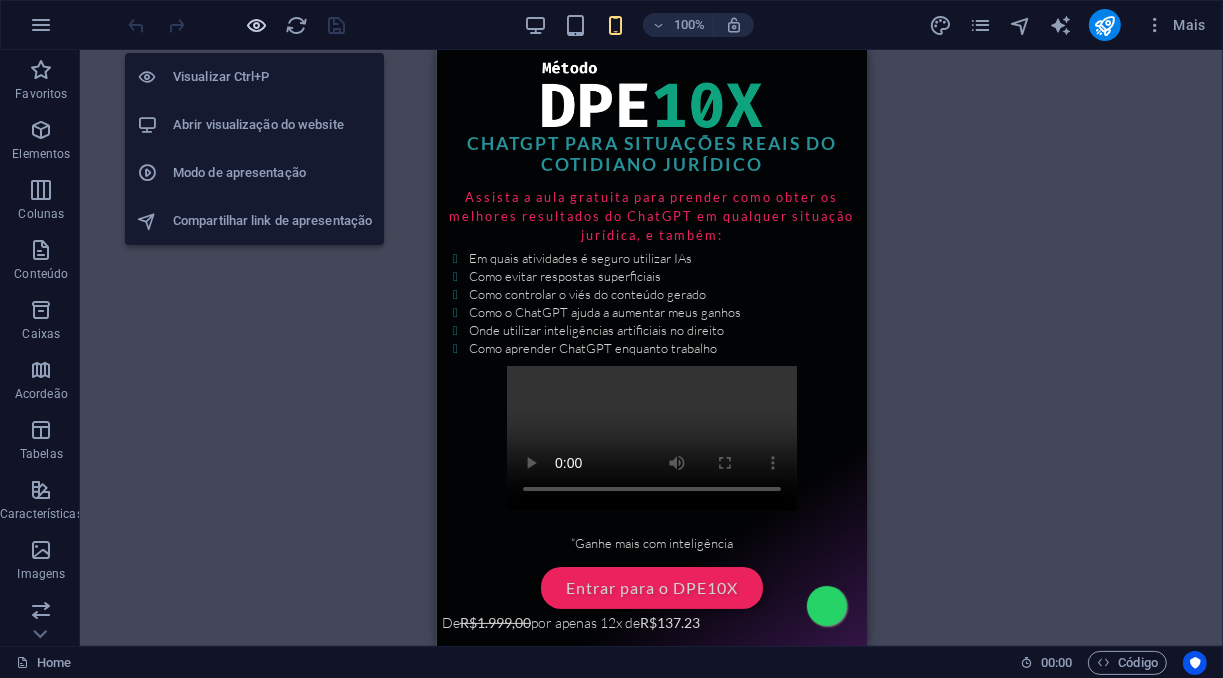 click at bounding box center [257, 25] 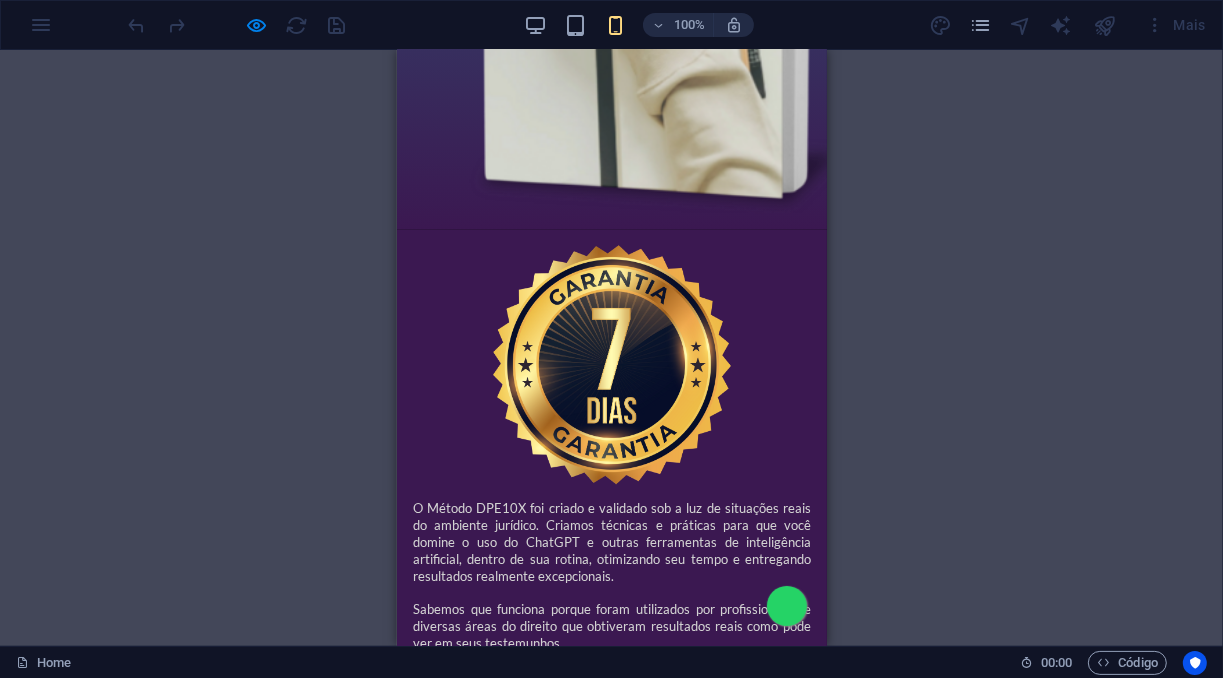 scroll, scrollTop: 10596, scrollLeft: 0, axis: vertical 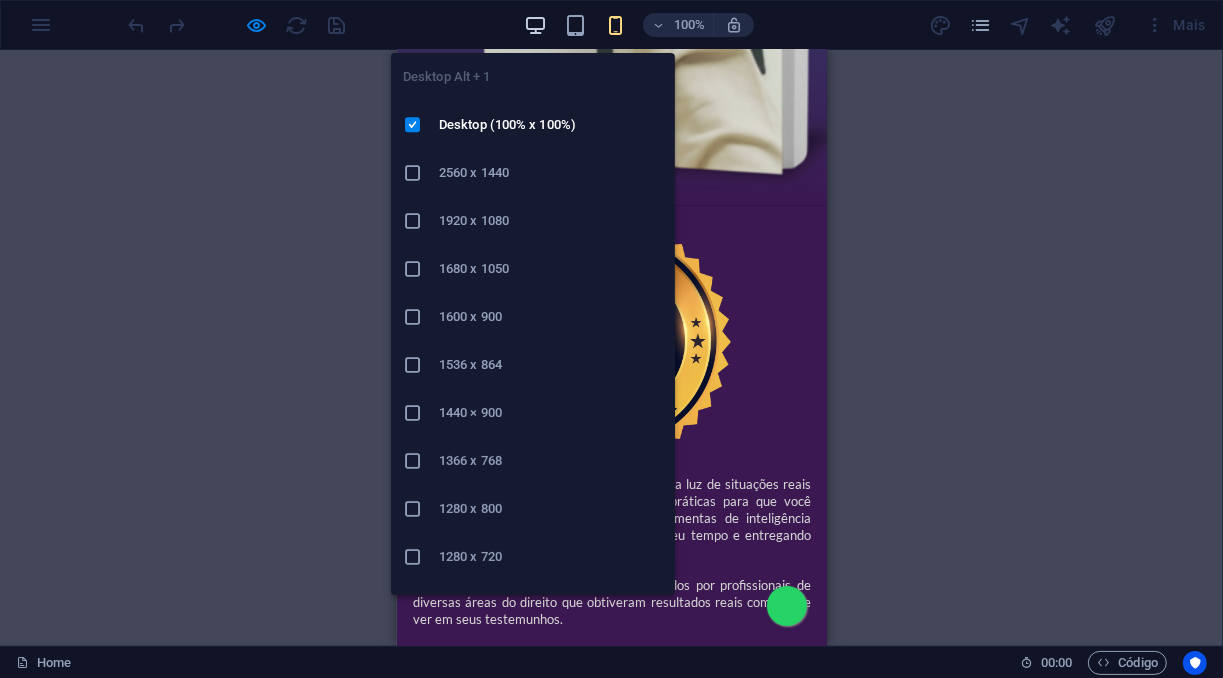 click at bounding box center [535, 25] 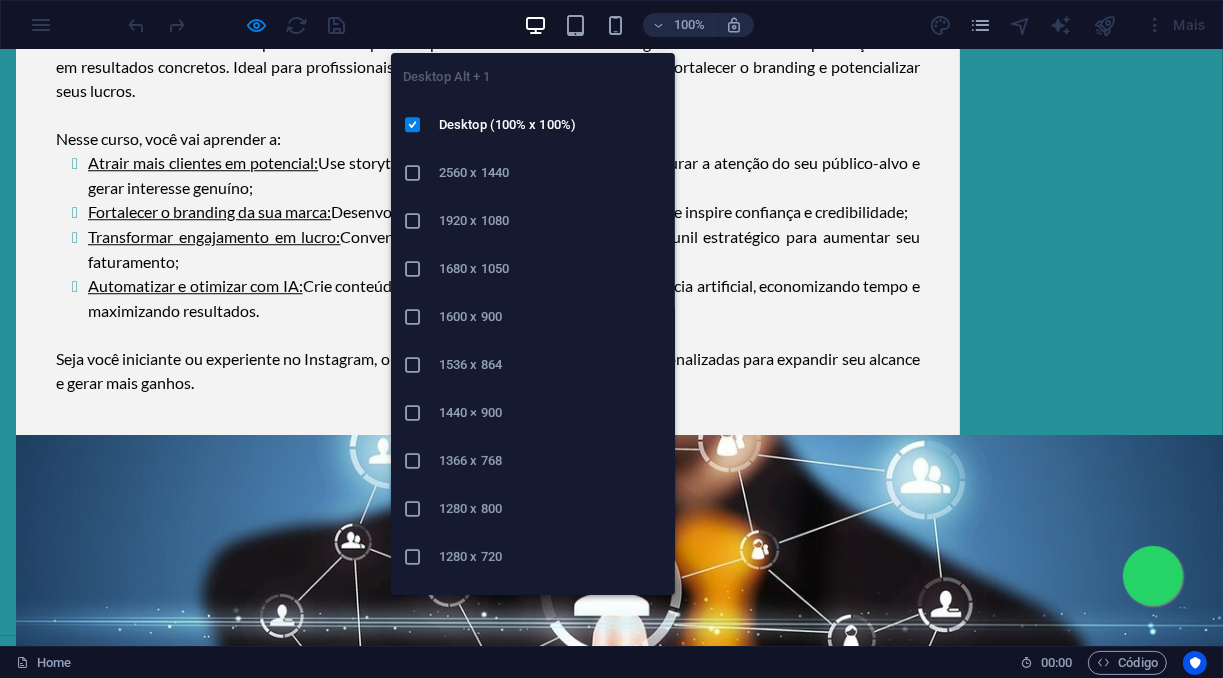 scroll, scrollTop: 9861, scrollLeft: 0, axis: vertical 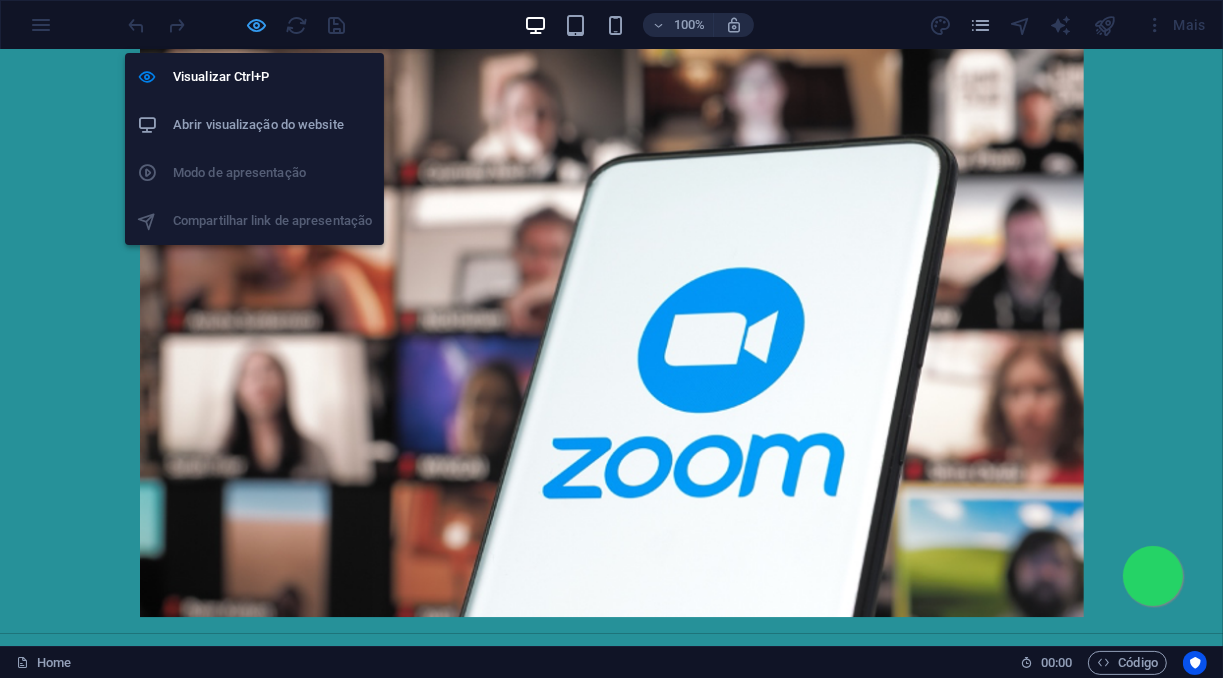 click at bounding box center (257, 25) 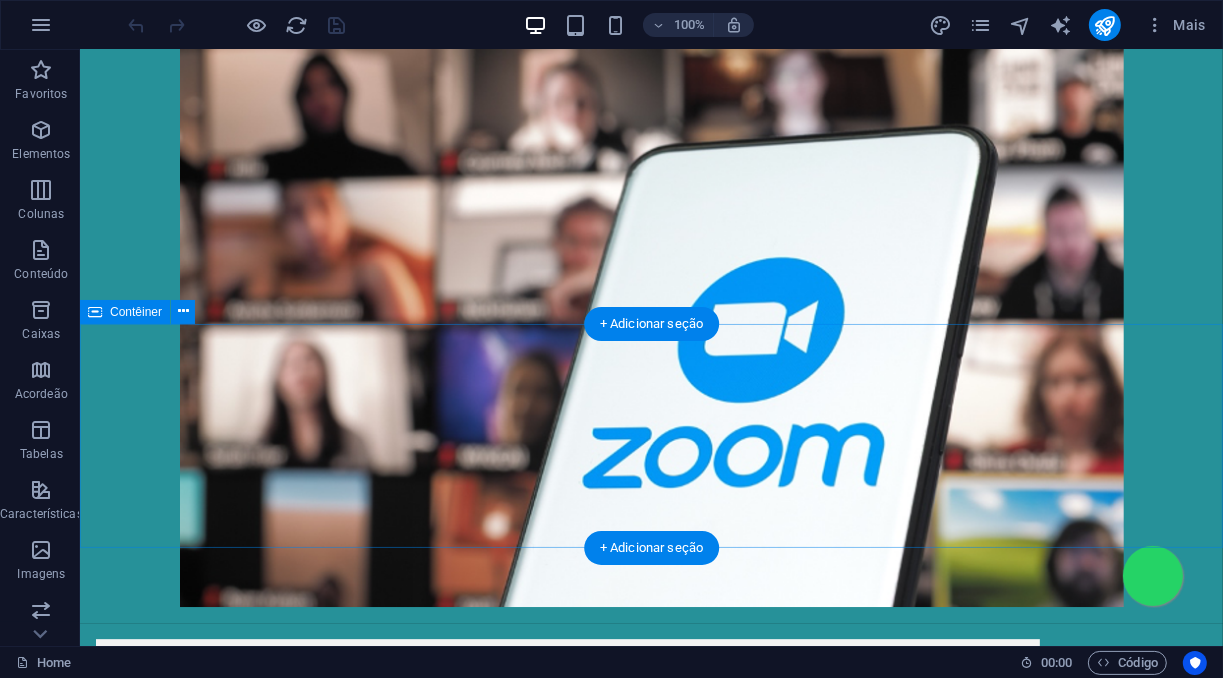 scroll, scrollTop: 10802, scrollLeft: 0, axis: vertical 